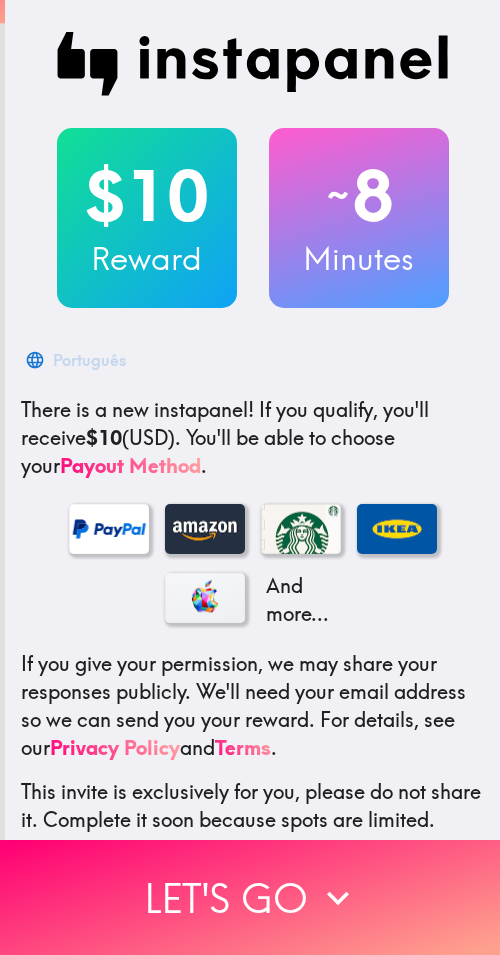 scroll, scrollTop: 0, scrollLeft: 0, axis: both 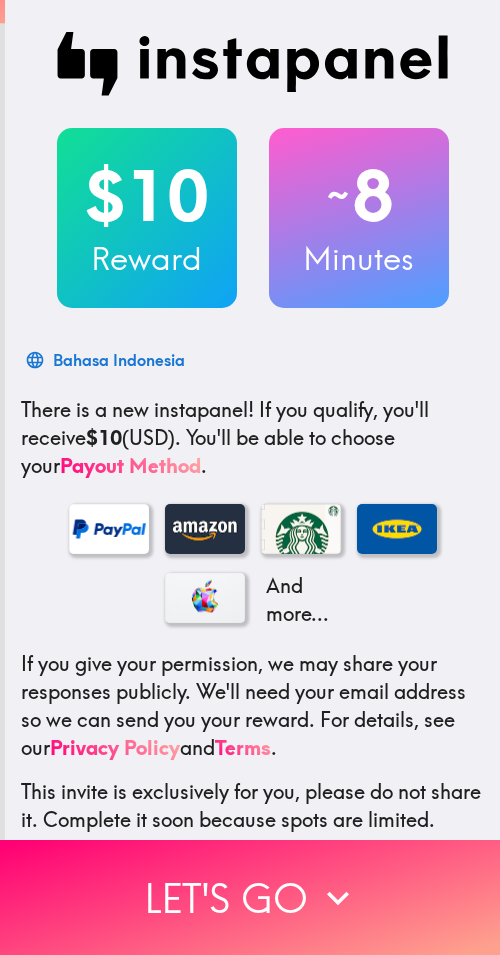drag, startPoint x: 165, startPoint y: 862, endPoint x: 496, endPoint y: 869, distance: 331.074 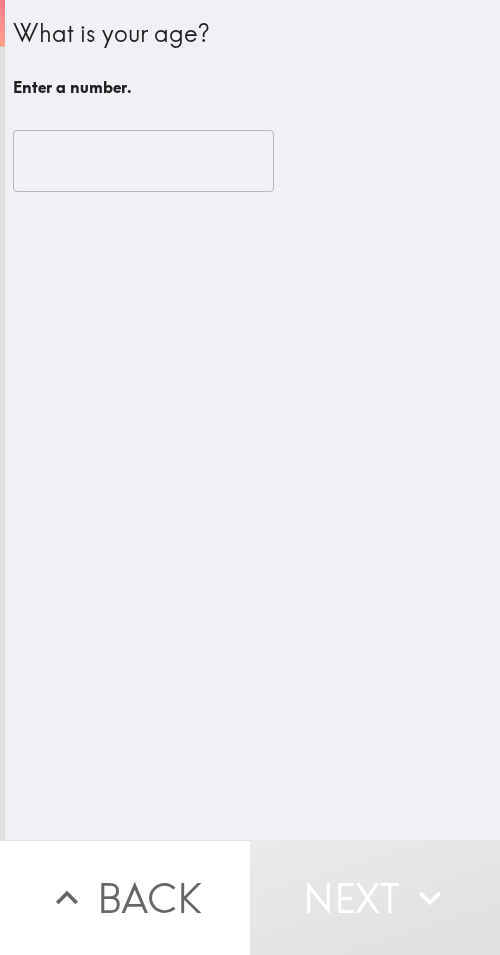 click at bounding box center [143, 161] 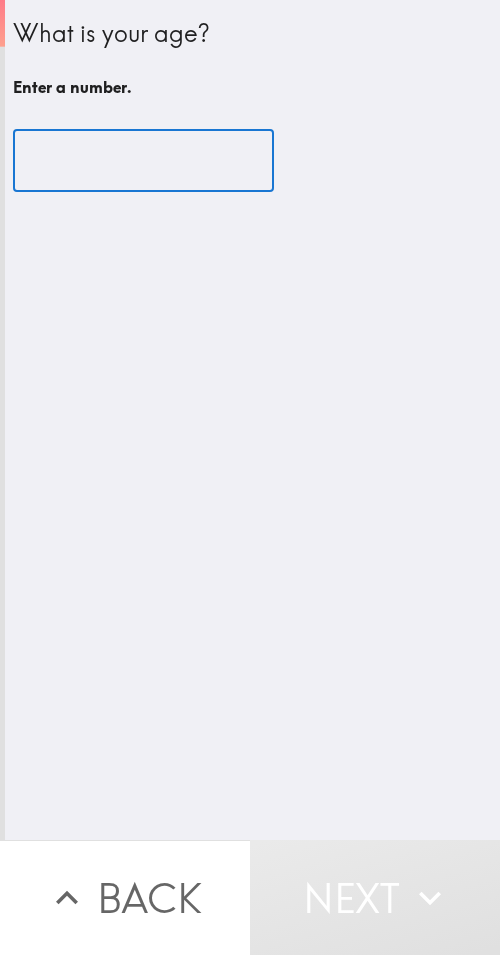 paste on "36" 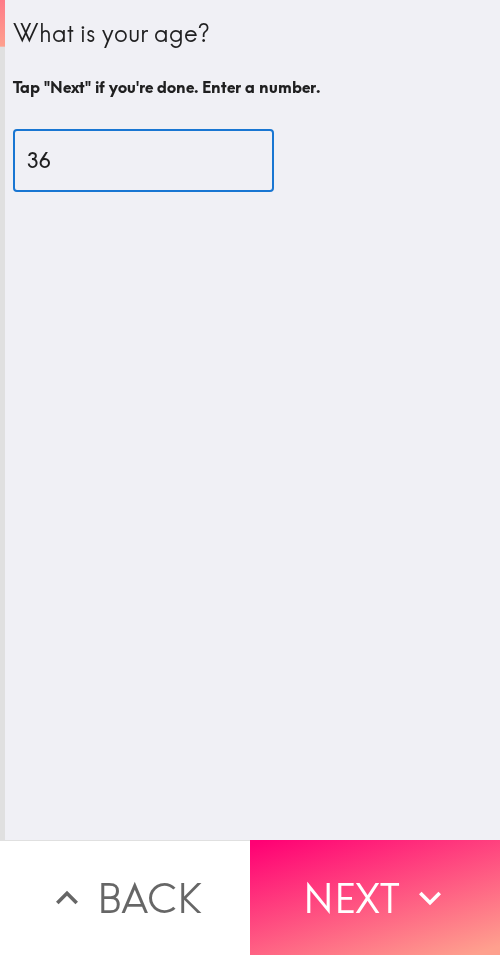 type on "36" 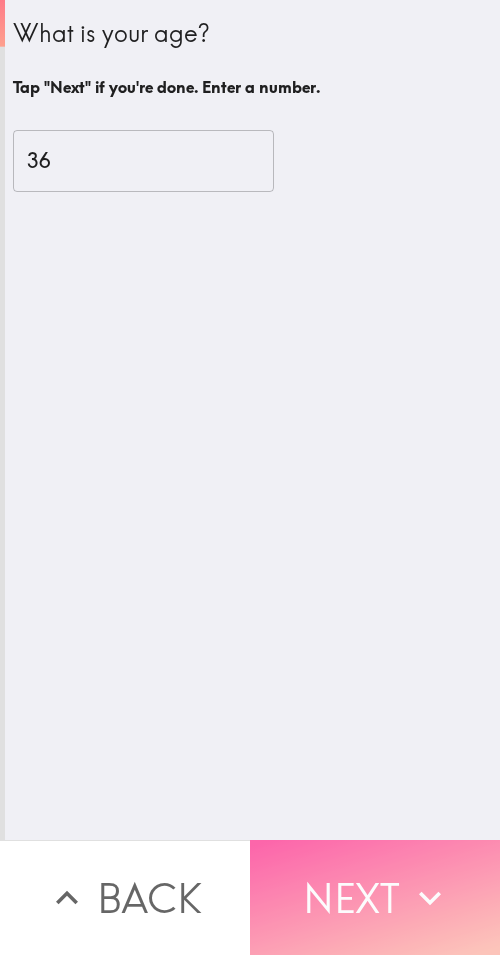 click on "Next" at bounding box center (375, 897) 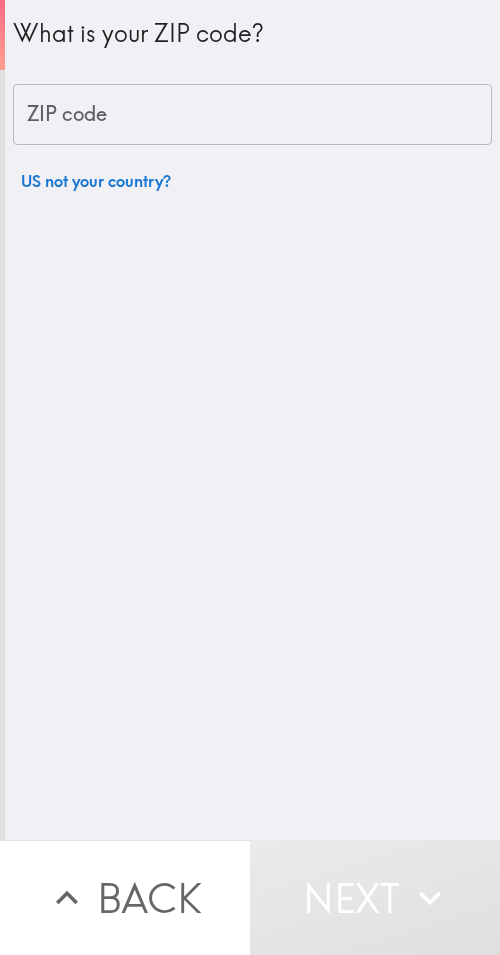 drag, startPoint x: 146, startPoint y: 119, endPoint x: 175, endPoint y: 141, distance: 36.40055 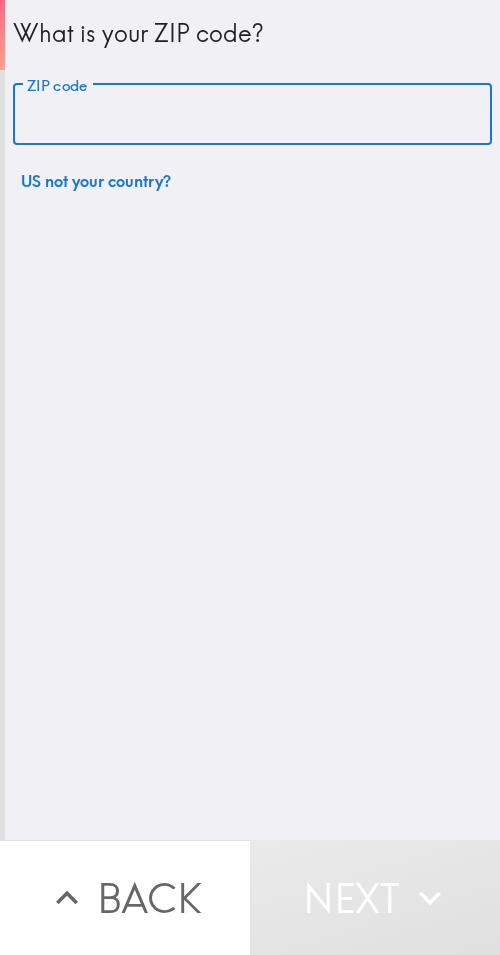 paste on "[ZIP]" 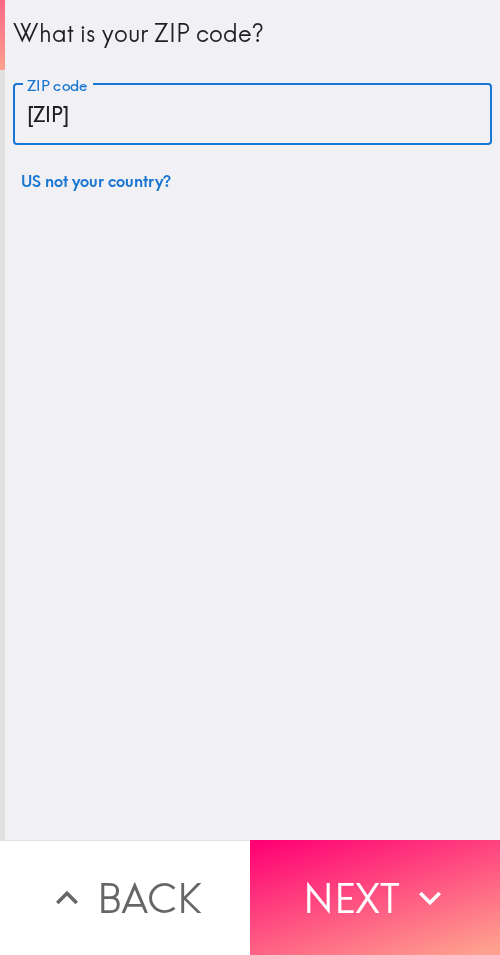 type on "[ZIP]" 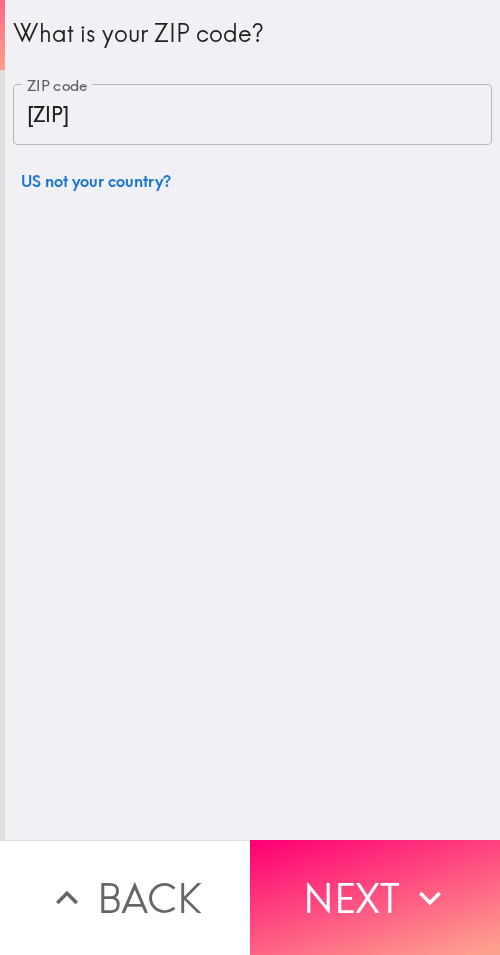 drag, startPoint x: 336, startPoint y: 854, endPoint x: 497, endPoint y: 877, distance: 162.63457 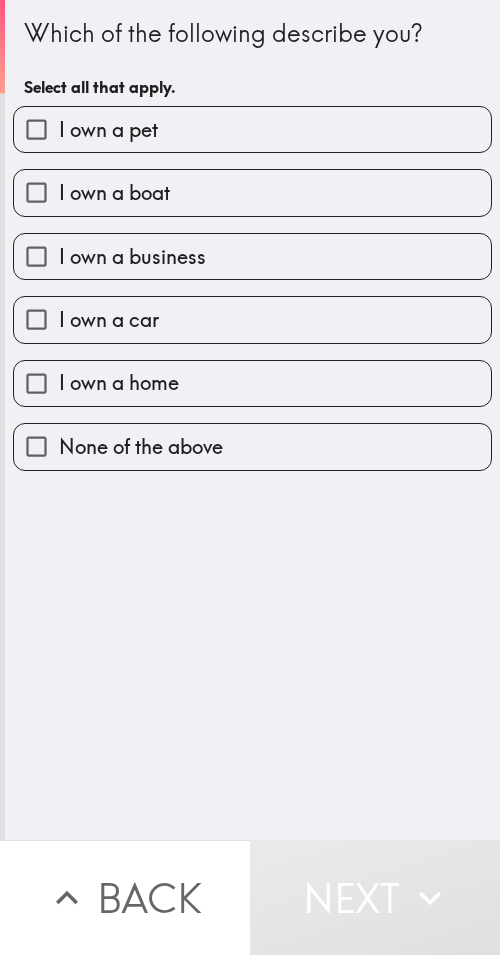 drag, startPoint x: 263, startPoint y: 258, endPoint x: 316, endPoint y: 262, distance: 53.15073 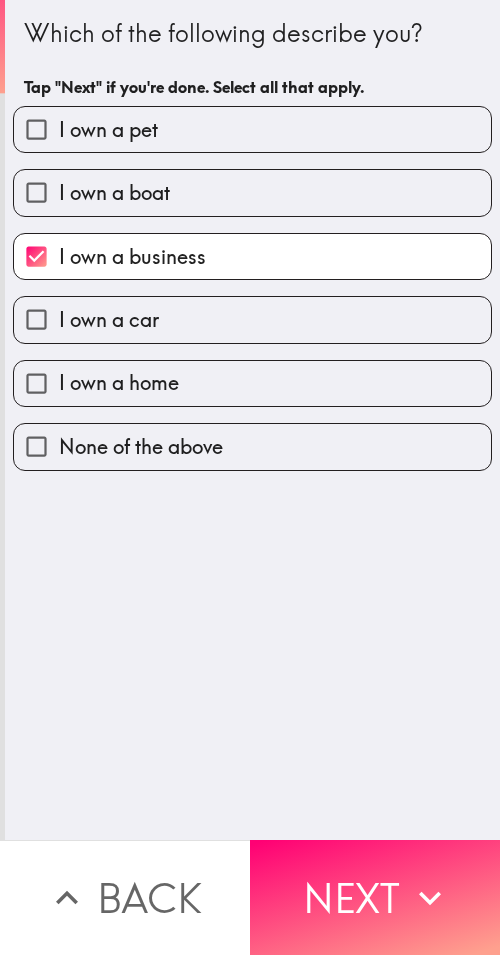 click on "Next" at bounding box center [375, 897] 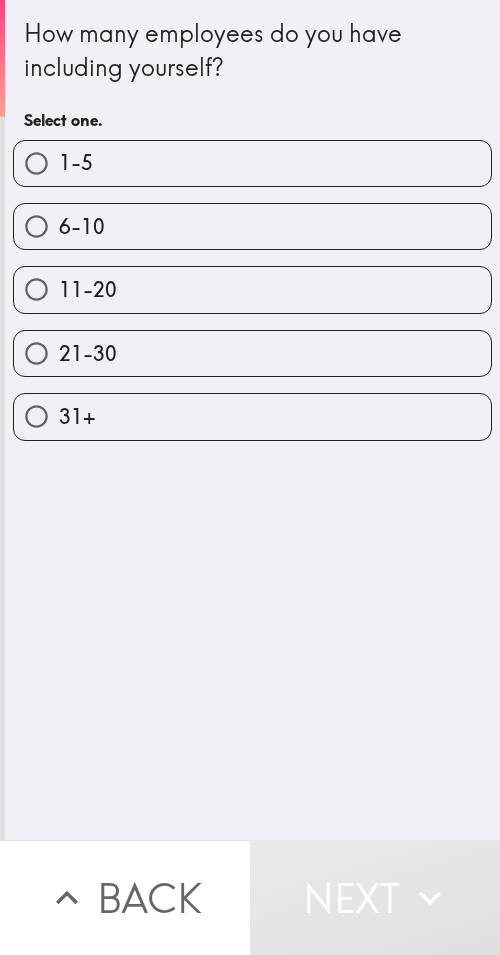 drag, startPoint x: 302, startPoint y: 127, endPoint x: 453, endPoint y: 169, distance: 156.73225 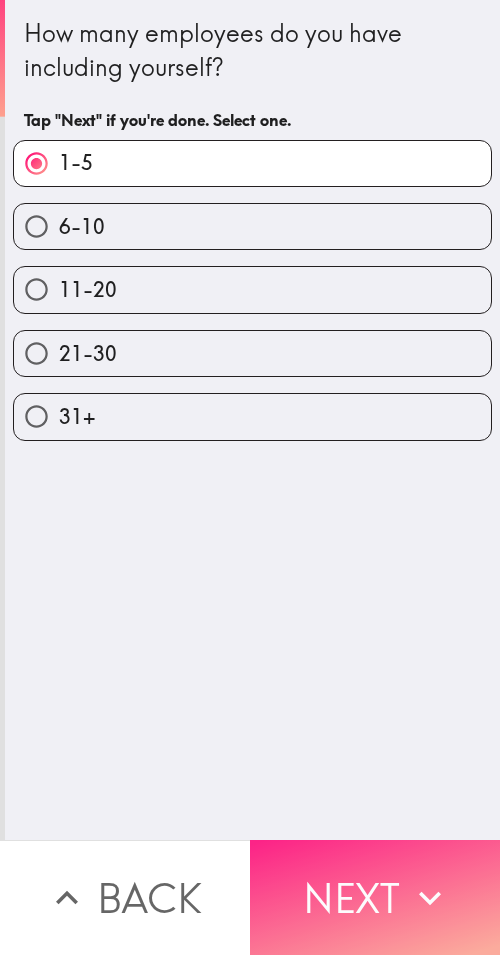 click on "Next" at bounding box center (375, 897) 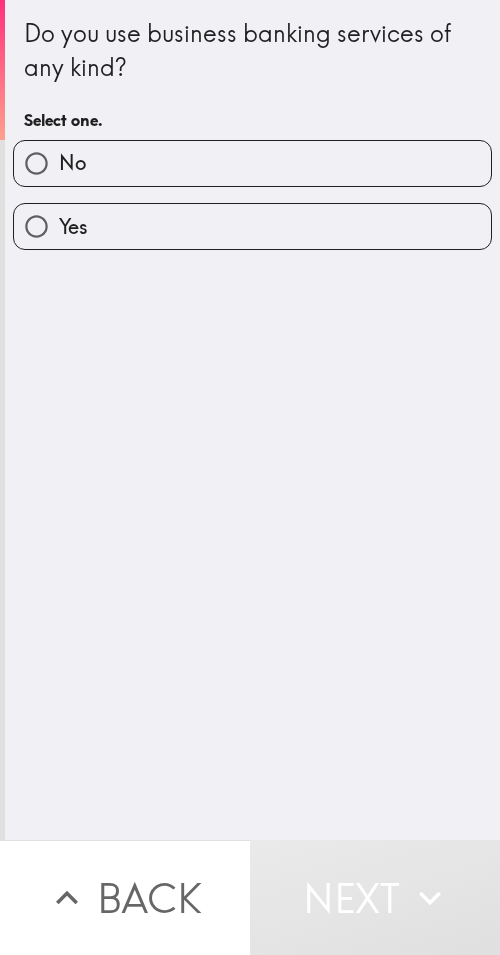 drag, startPoint x: 245, startPoint y: 243, endPoint x: 383, endPoint y: 250, distance: 138.17743 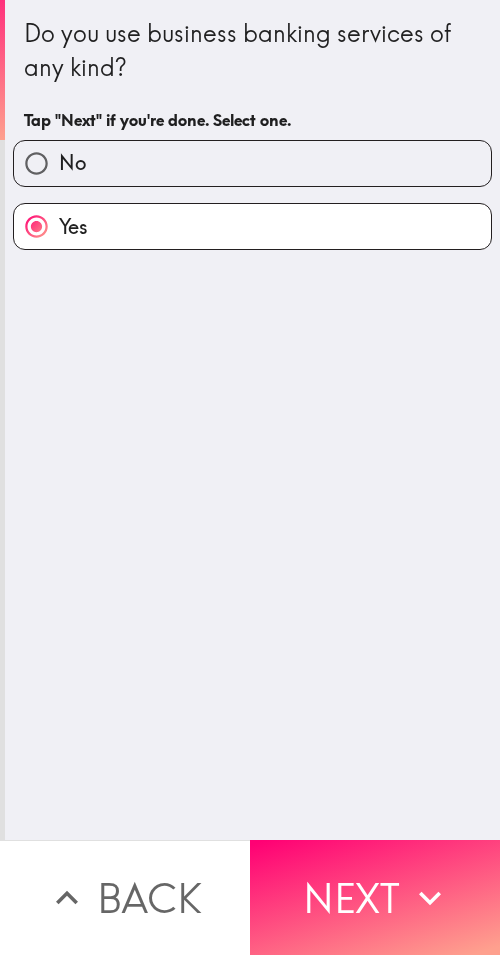 drag, startPoint x: 369, startPoint y: 887, endPoint x: 354, endPoint y: 886, distance: 15.033297 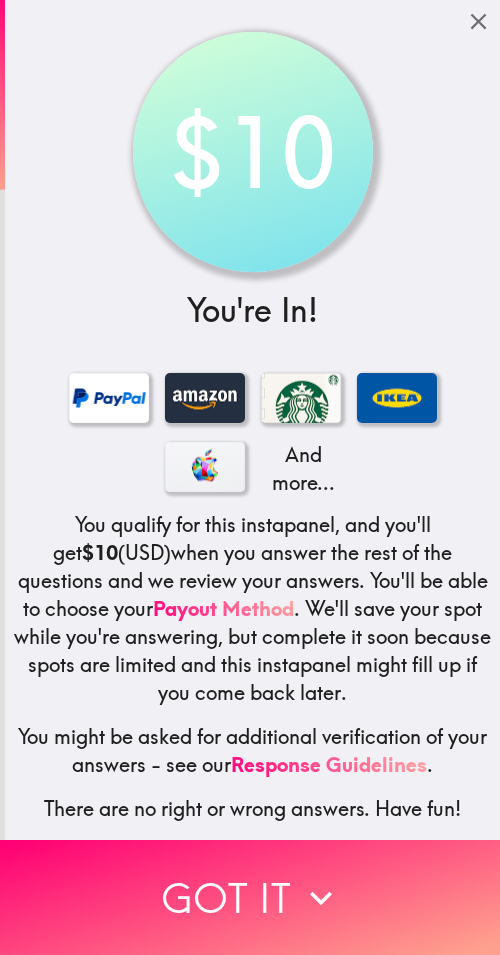 click on "Got it" at bounding box center [250, 897] 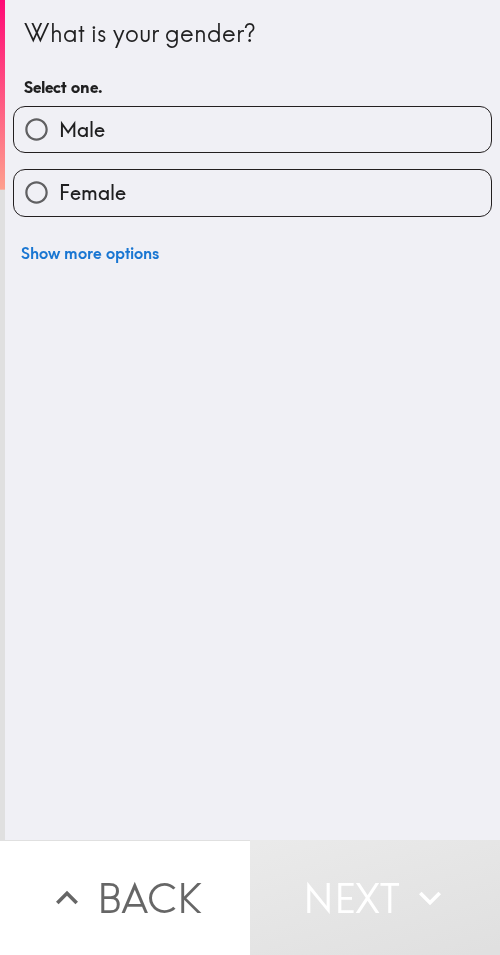 drag, startPoint x: 91, startPoint y: 140, endPoint x: 499, endPoint y: 134, distance: 408.04413 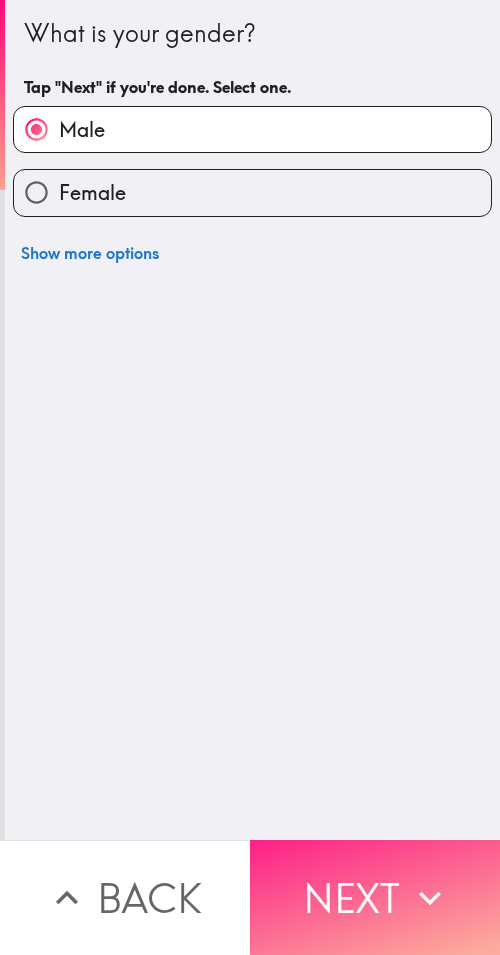 drag, startPoint x: 422, startPoint y: 880, endPoint x: 437, endPoint y: 890, distance: 18.027756 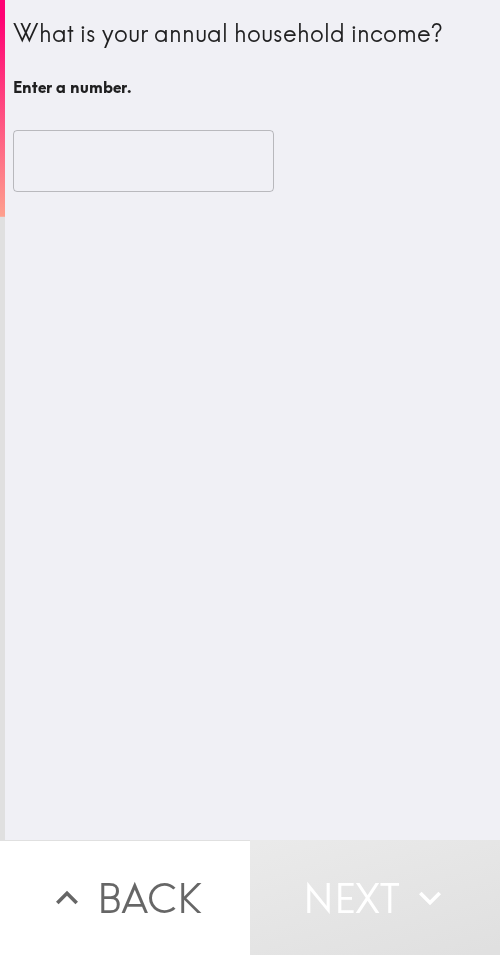drag, startPoint x: 302, startPoint y: 217, endPoint x: 297, endPoint y: 179, distance: 38.327538 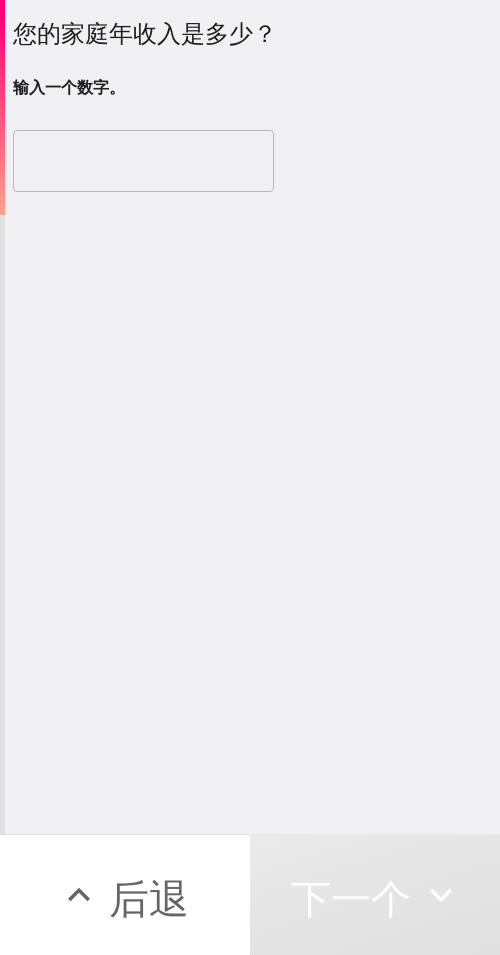 click at bounding box center [143, 161] 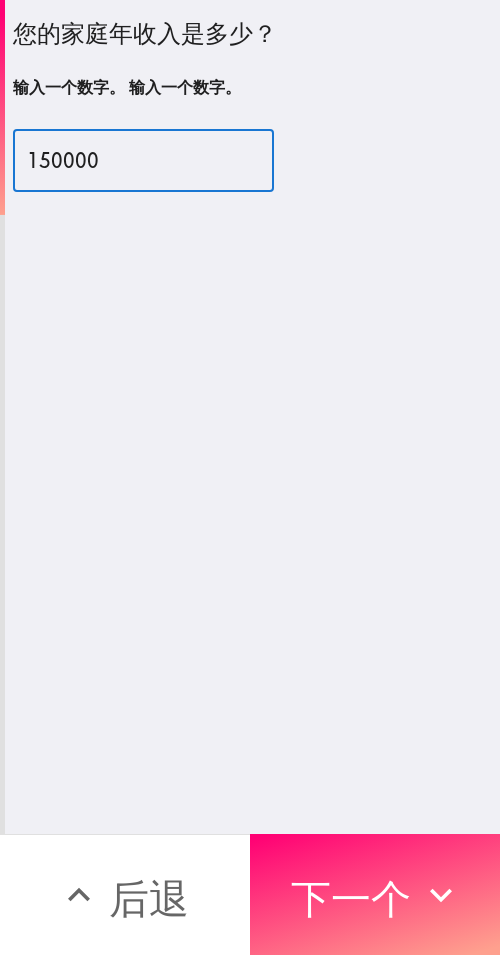type on "150000" 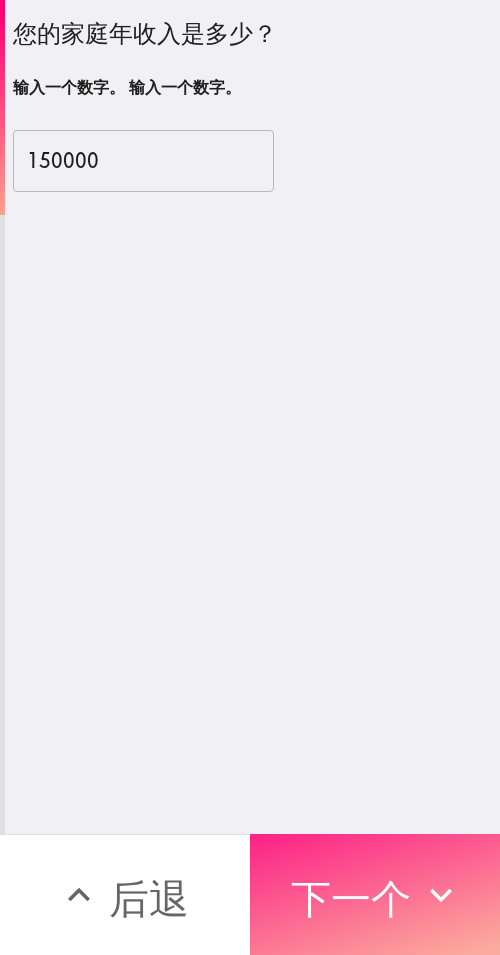 drag, startPoint x: 273, startPoint y: 878, endPoint x: 284, endPoint y: 877, distance: 11.045361 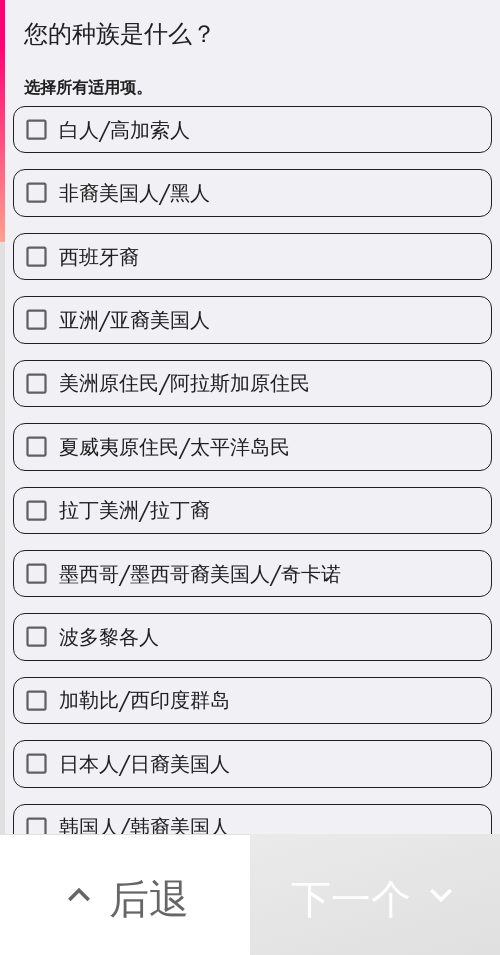 drag, startPoint x: 288, startPoint y: 125, endPoint x: 494, endPoint y: 146, distance: 207.06763 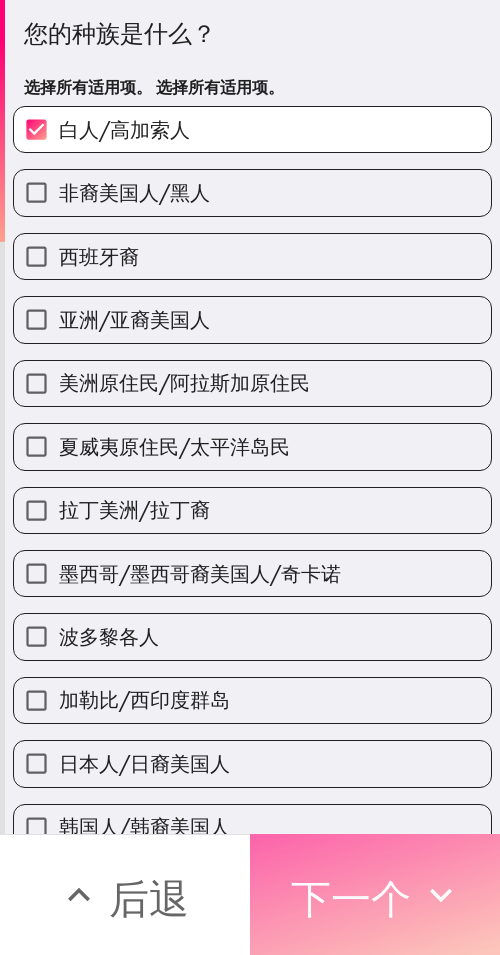 click on "下一个" at bounding box center (351, 898) 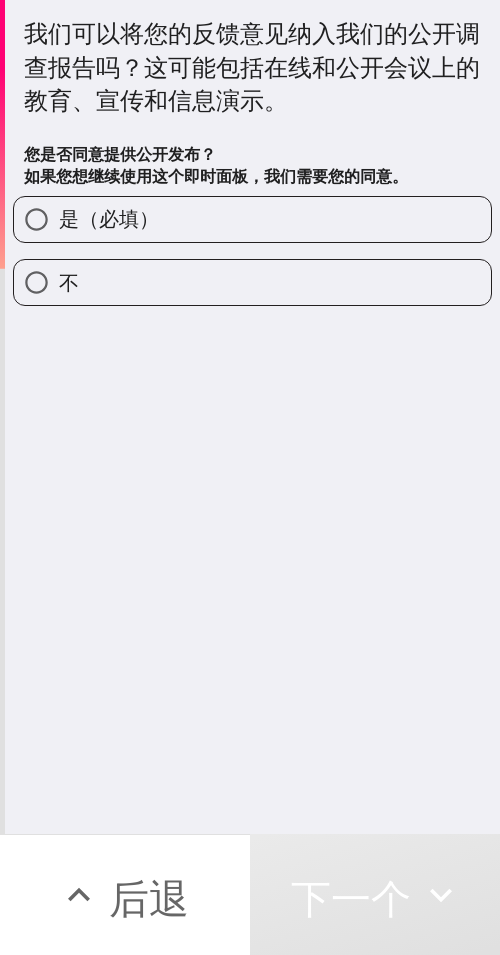 click on "是（必填）" at bounding box center [252, 219] 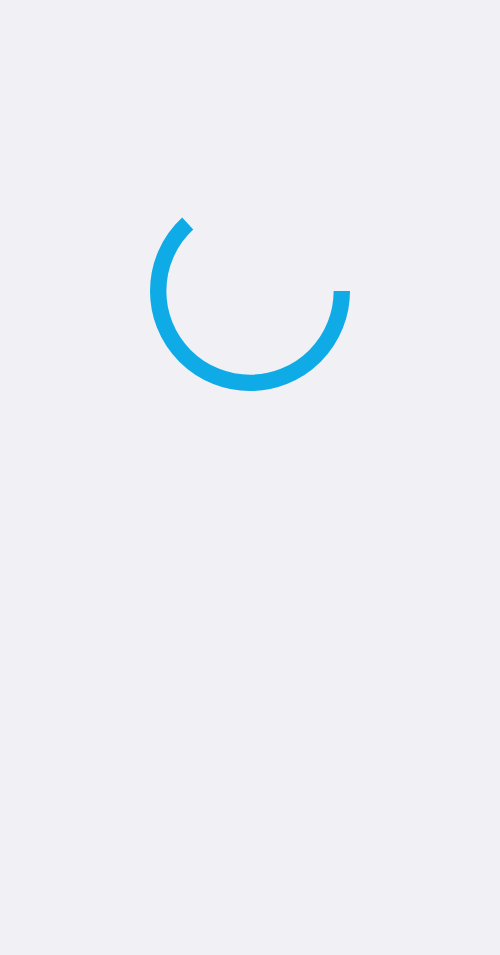 scroll, scrollTop: 0, scrollLeft: 0, axis: both 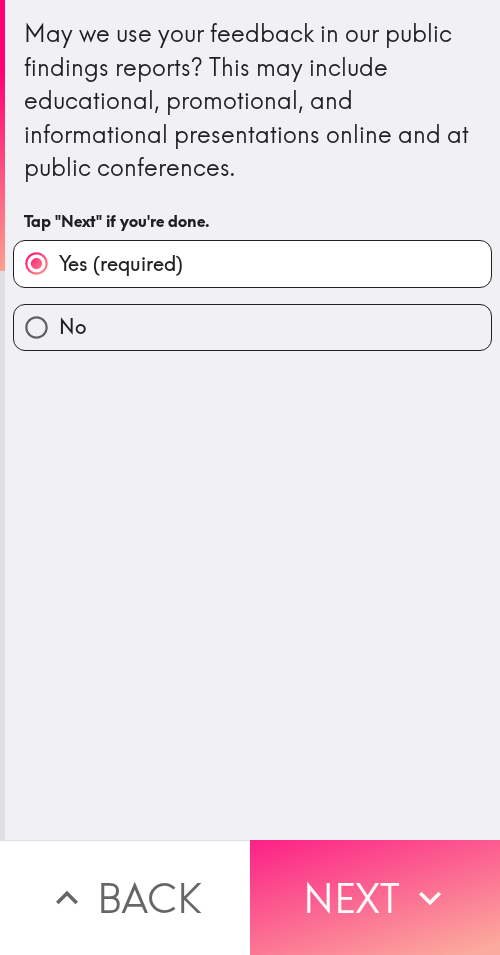 click on "Next" at bounding box center [375, 897] 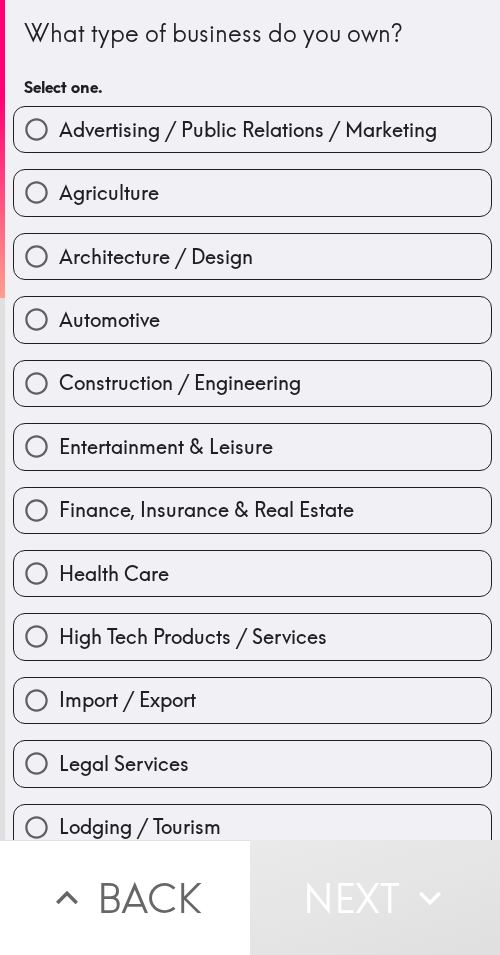 drag, startPoint x: 346, startPoint y: 93, endPoint x: 335, endPoint y: 87, distance: 12.529964 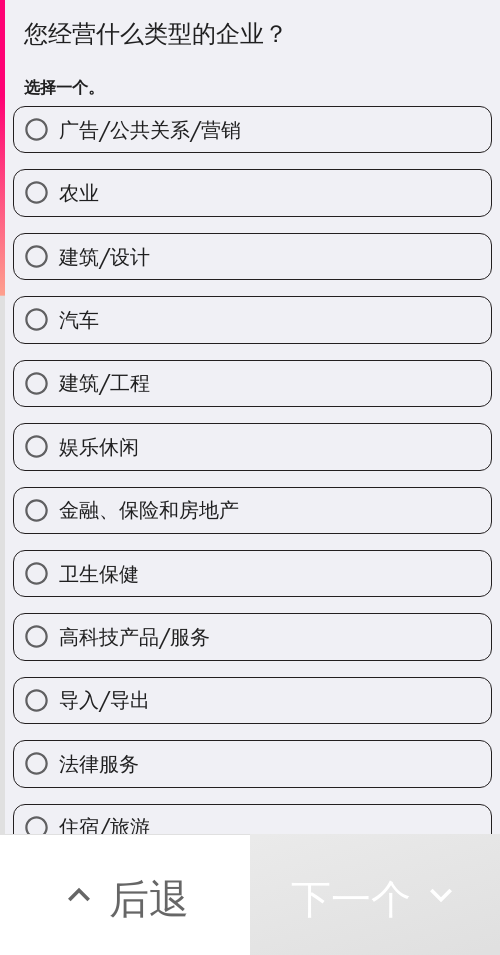 click on "建筑/工程" at bounding box center [252, 383] 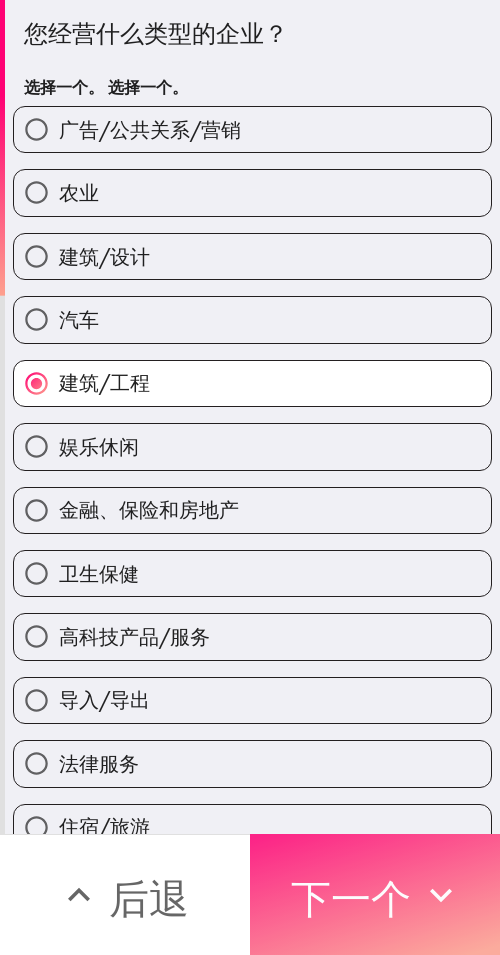 click on "下一个" at bounding box center [375, 894] 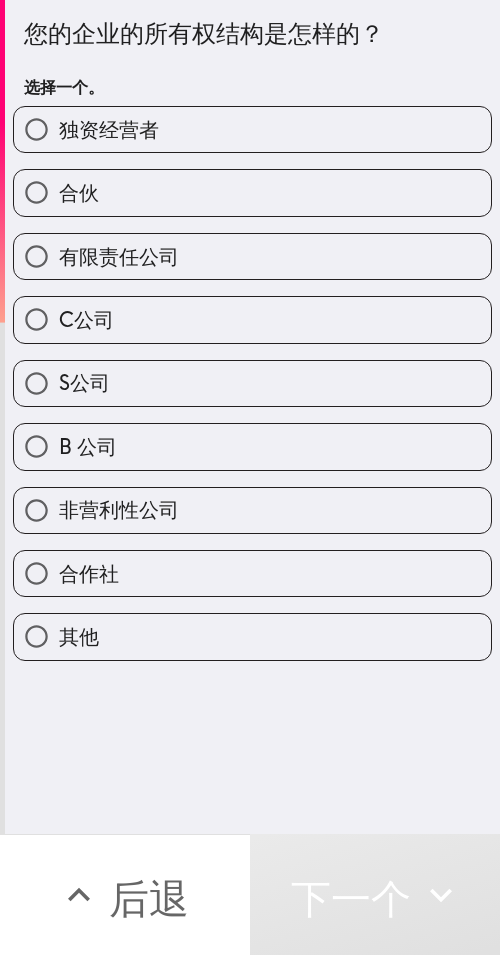 click on "独资经营者" at bounding box center [252, 129] 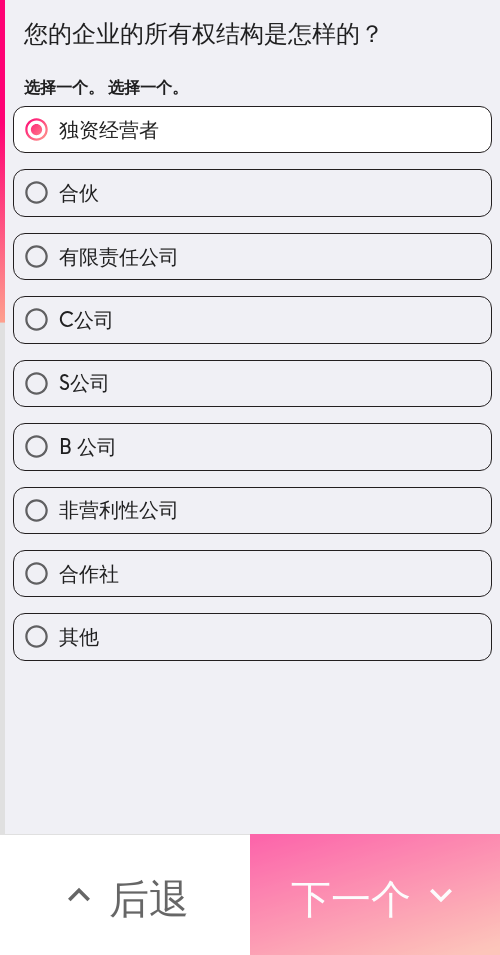 drag, startPoint x: 375, startPoint y: 903, endPoint x: 464, endPoint y: 895, distance: 89.358826 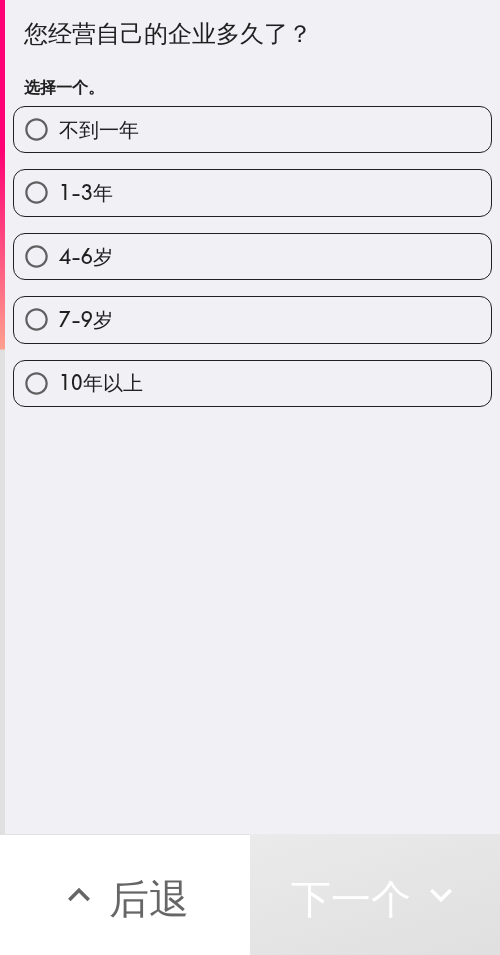 click on "4-6岁" at bounding box center [252, 256] 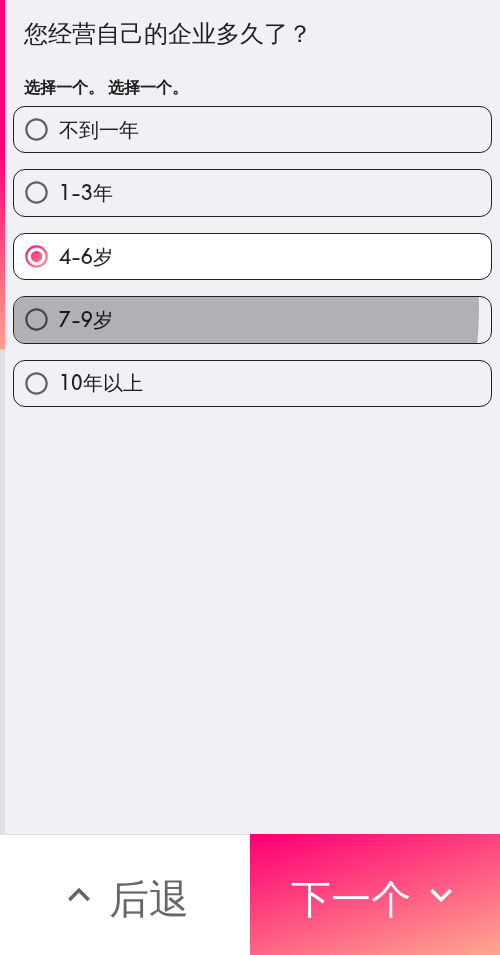 click on "7-9岁" at bounding box center [252, 319] 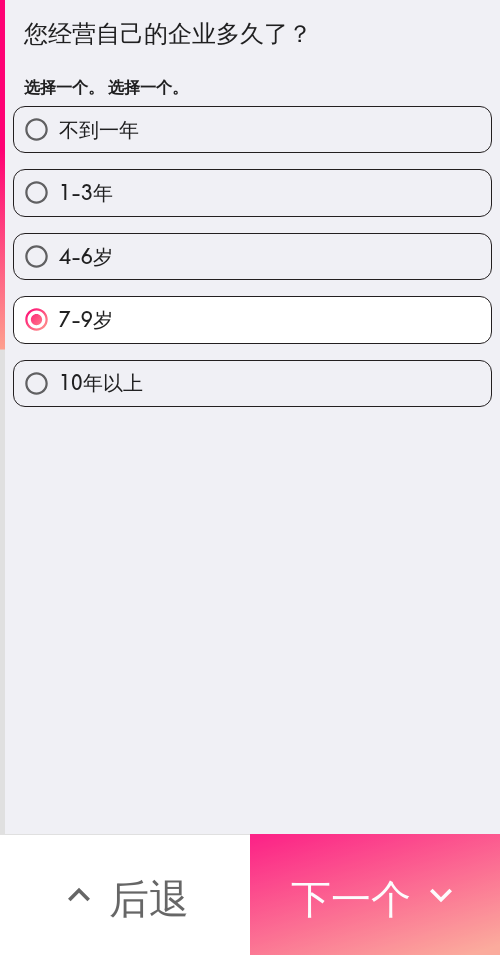 drag, startPoint x: 383, startPoint y: 887, endPoint x: 435, endPoint y: 894, distance: 52.46904 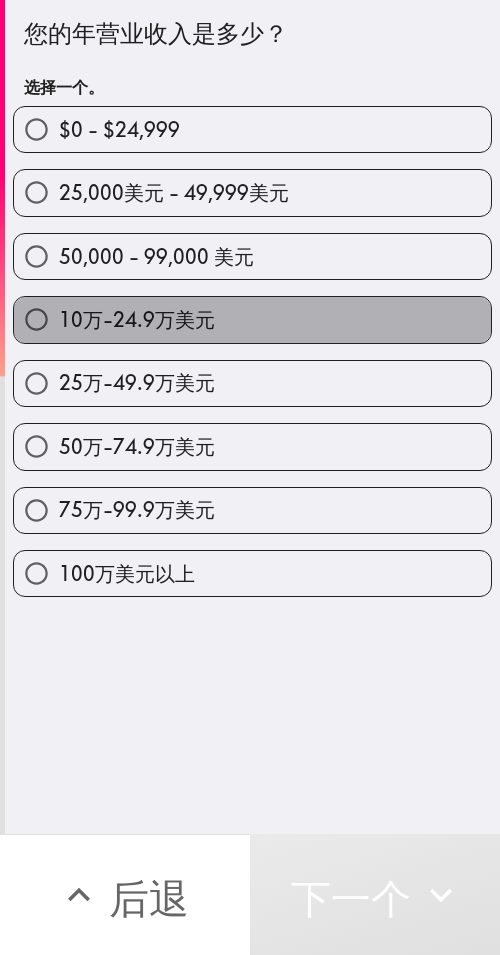 drag, startPoint x: 273, startPoint y: 338, endPoint x: 467, endPoint y: 367, distance: 196.15555 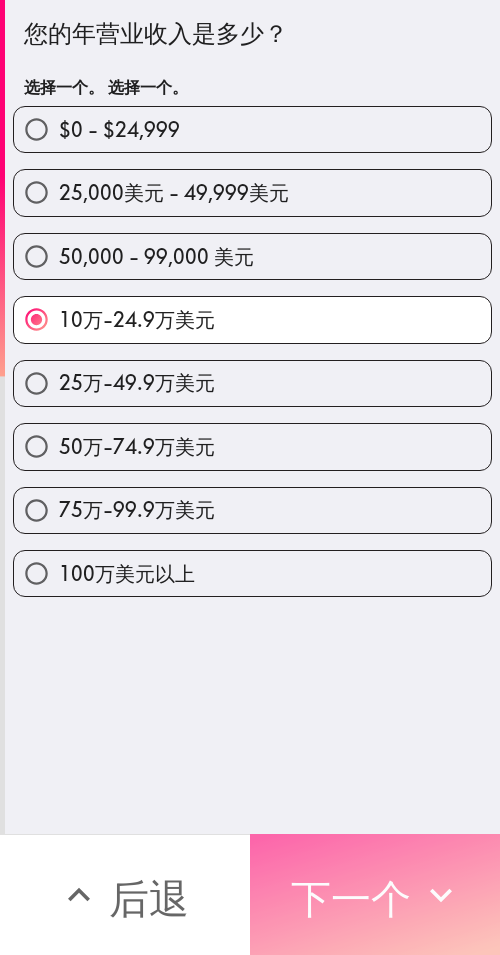 click on "下一个" at bounding box center (351, 898) 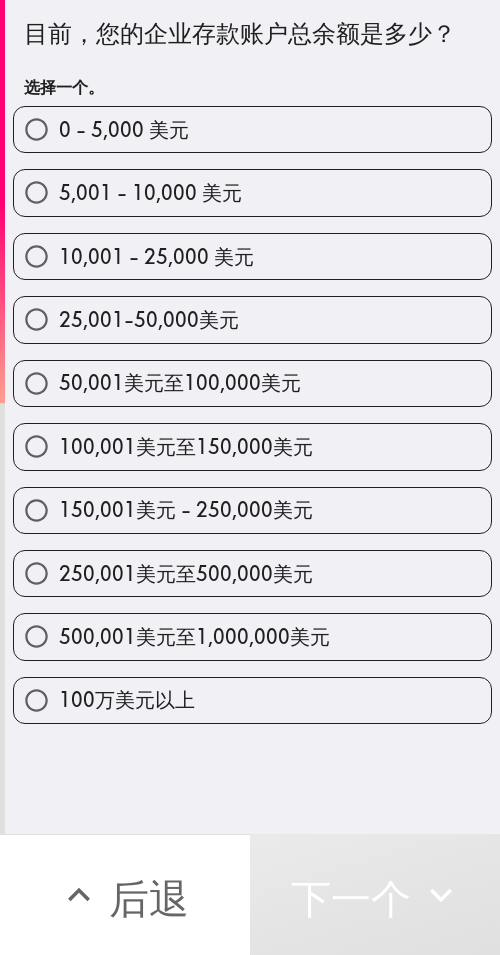 drag, startPoint x: 296, startPoint y: 443, endPoint x: 310, endPoint y: 450, distance: 15.652476 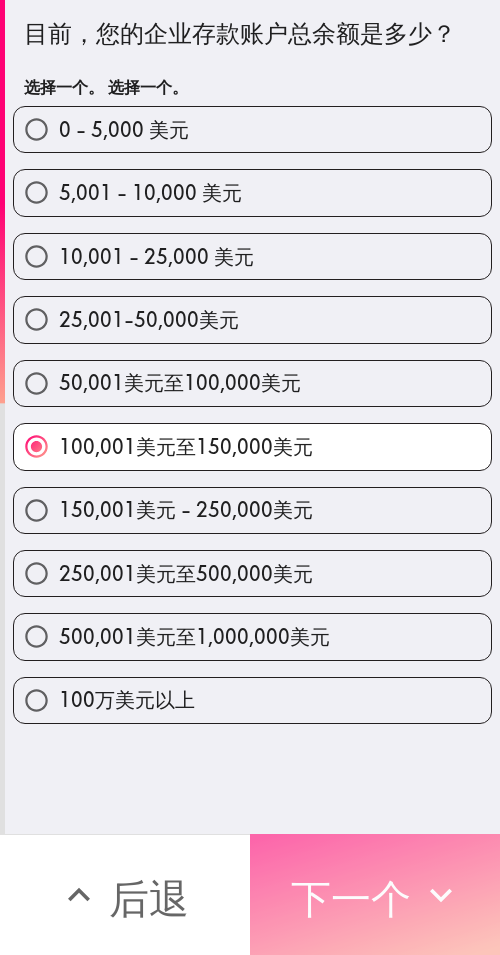 click on "下一个" at bounding box center [351, 898] 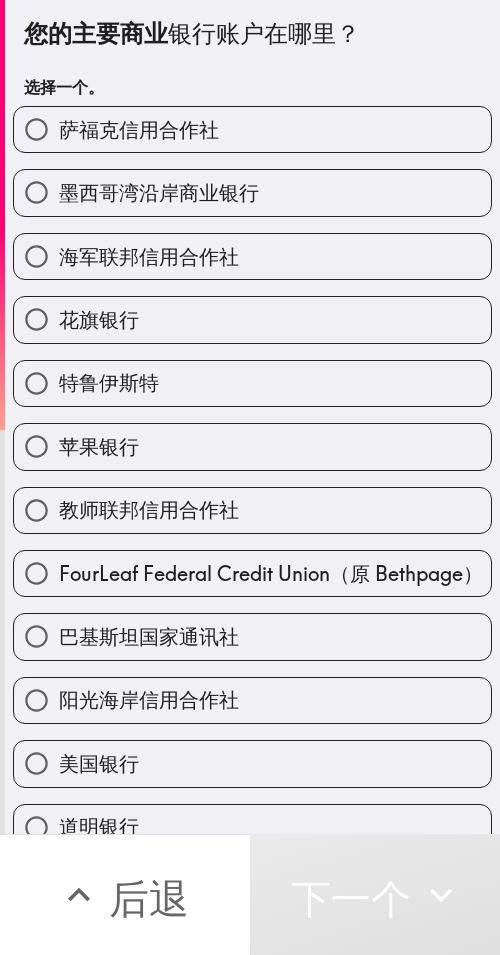 drag, startPoint x: 207, startPoint y: 319, endPoint x: 490, endPoint y: 394, distance: 292.76953 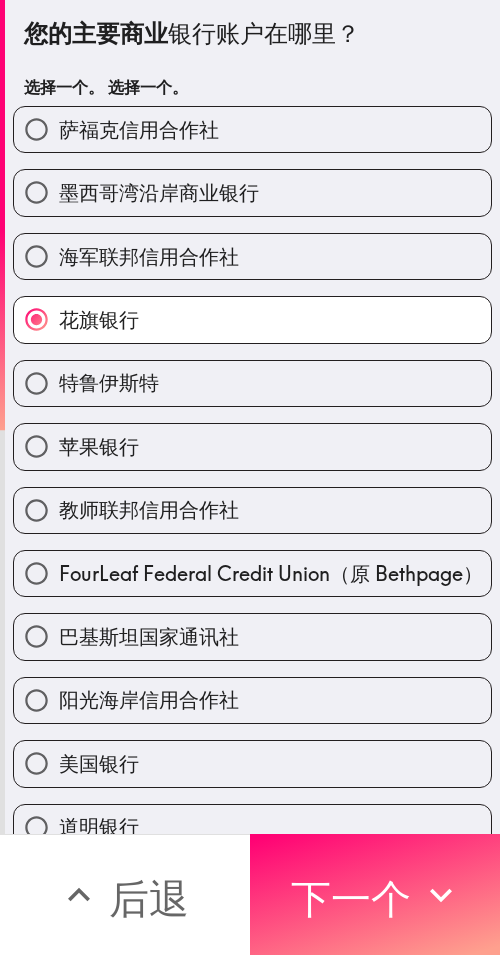 click 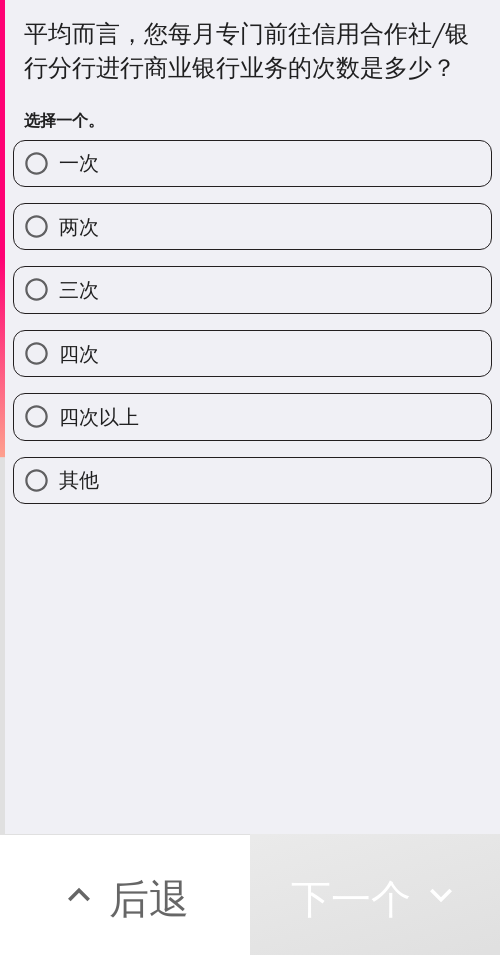 drag, startPoint x: 186, startPoint y: 440, endPoint x: 426, endPoint y: 432, distance: 240.1333 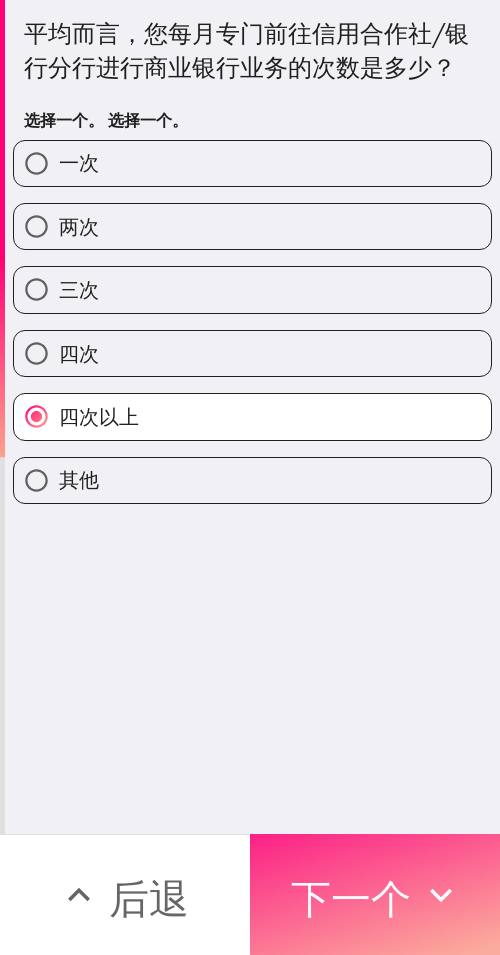 click on "下一个" at bounding box center [351, 898] 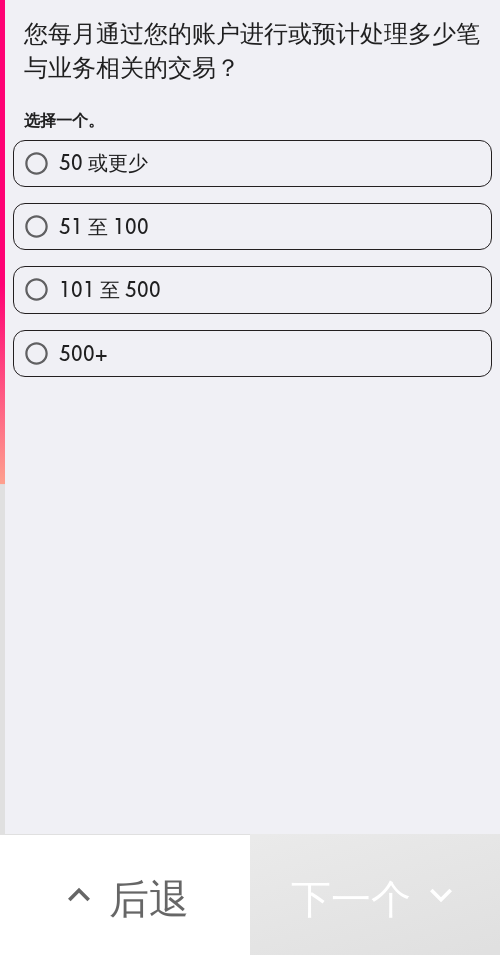 drag, startPoint x: 157, startPoint y: 153, endPoint x: 207, endPoint y: 167, distance: 51.92302 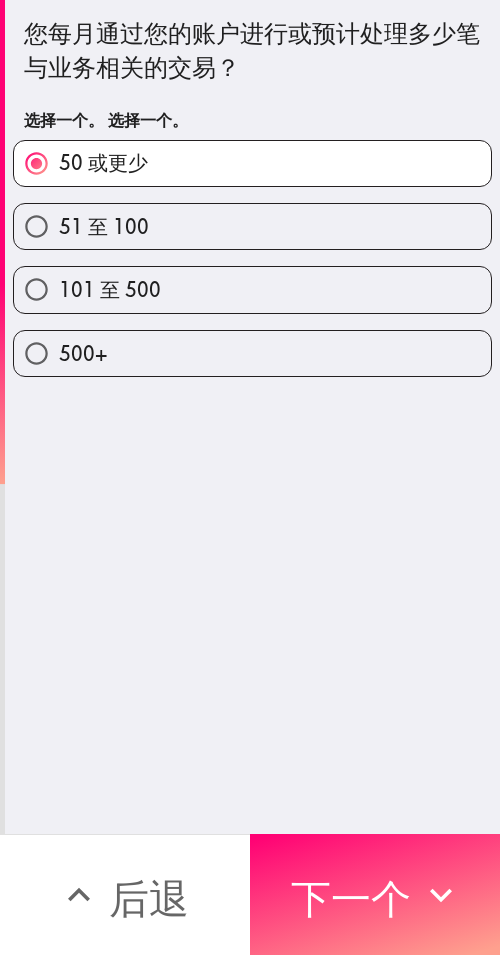 click on "51 至 100" at bounding box center (252, 226) 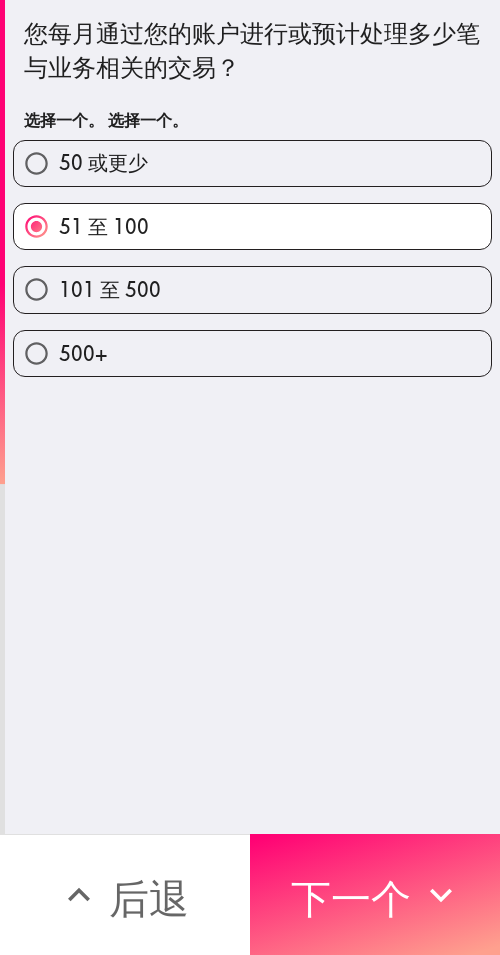 drag, startPoint x: 341, startPoint y: 859, endPoint x: 498, endPoint y: 876, distance: 157.9177 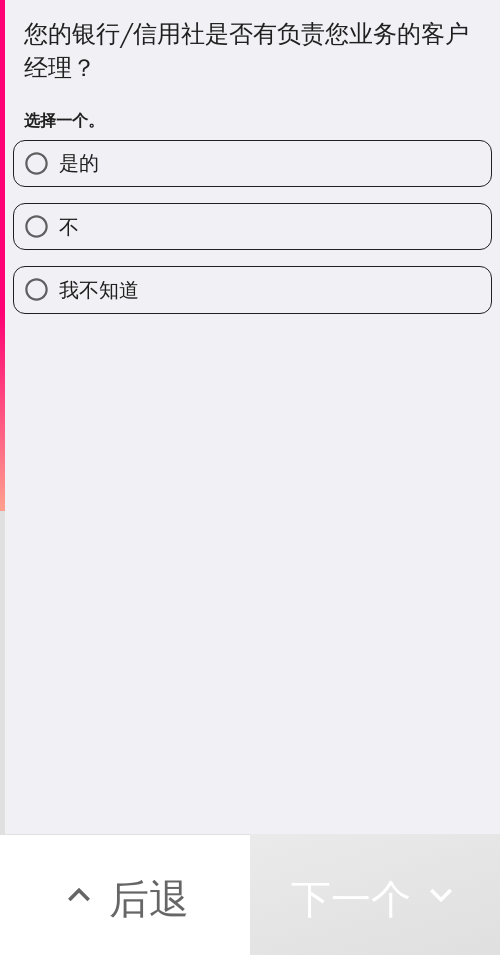 drag, startPoint x: 241, startPoint y: 234, endPoint x: 281, endPoint y: 237, distance: 40.112343 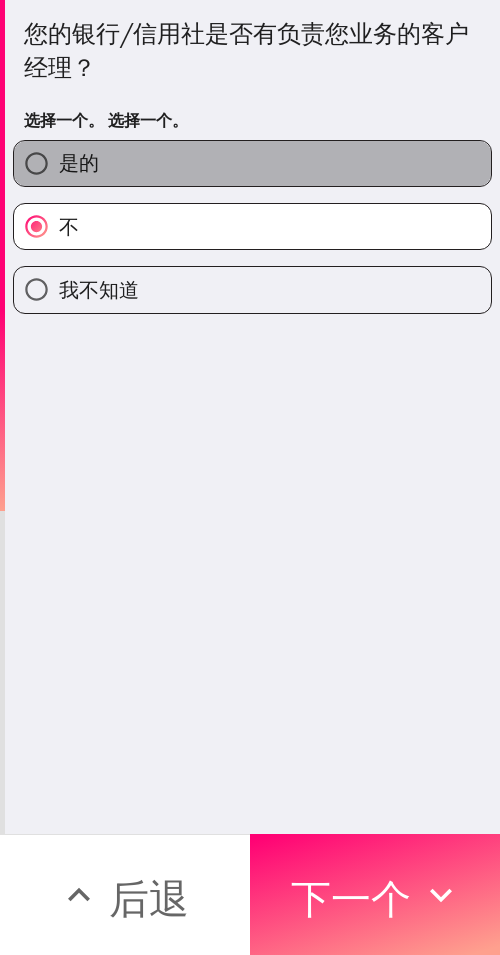 click on "是的" at bounding box center (252, 163) 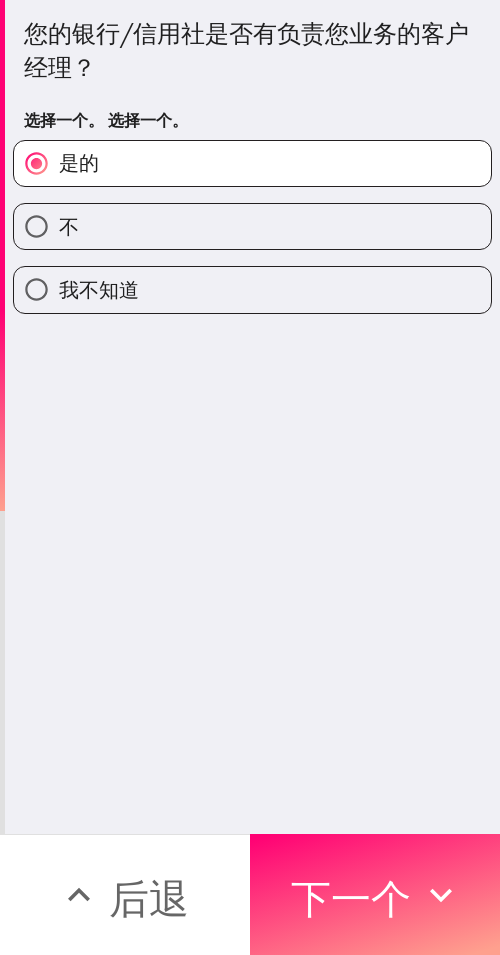click on "下一个" at bounding box center [375, 894] 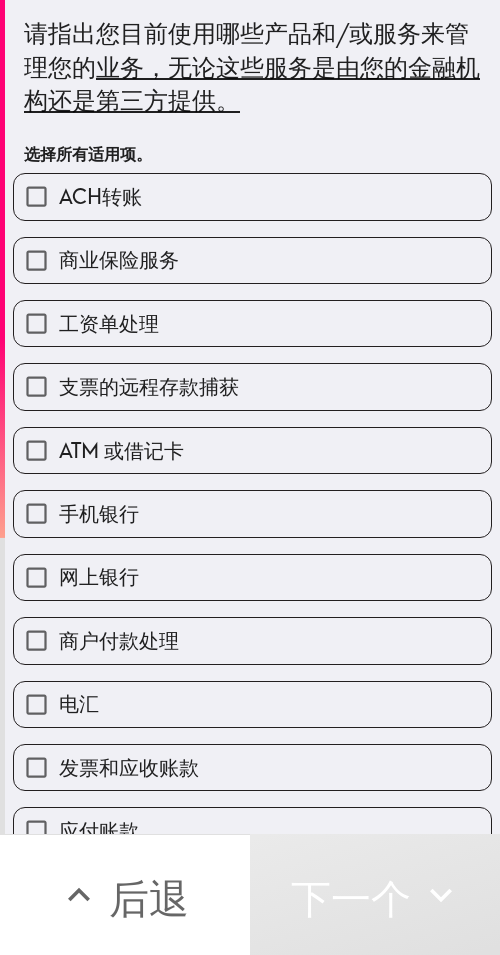 drag, startPoint x: 194, startPoint y: 530, endPoint x: 185, endPoint y: 557, distance: 28.460499 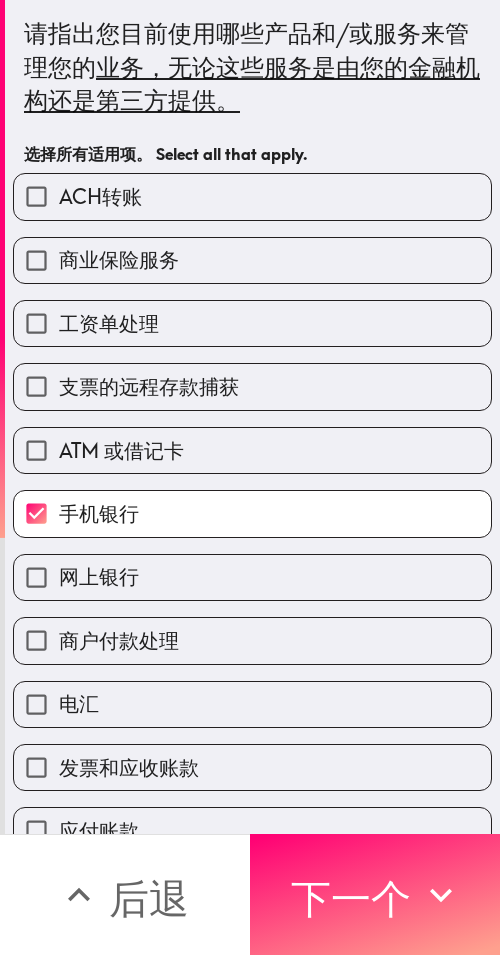 drag, startPoint x: 182, startPoint y: 566, endPoint x: 173, endPoint y: 649, distance: 83.48653 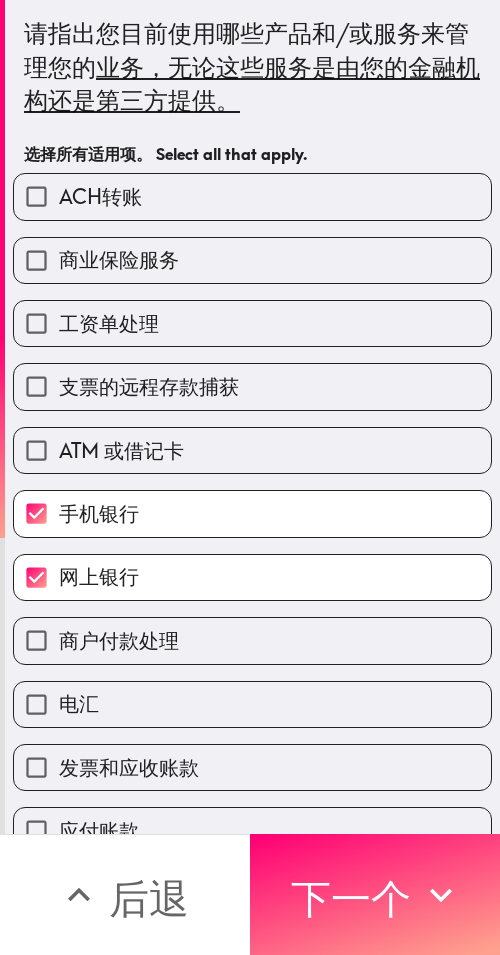 drag, startPoint x: 173, startPoint y: 649, endPoint x: 228, endPoint y: 526, distance: 134.73679 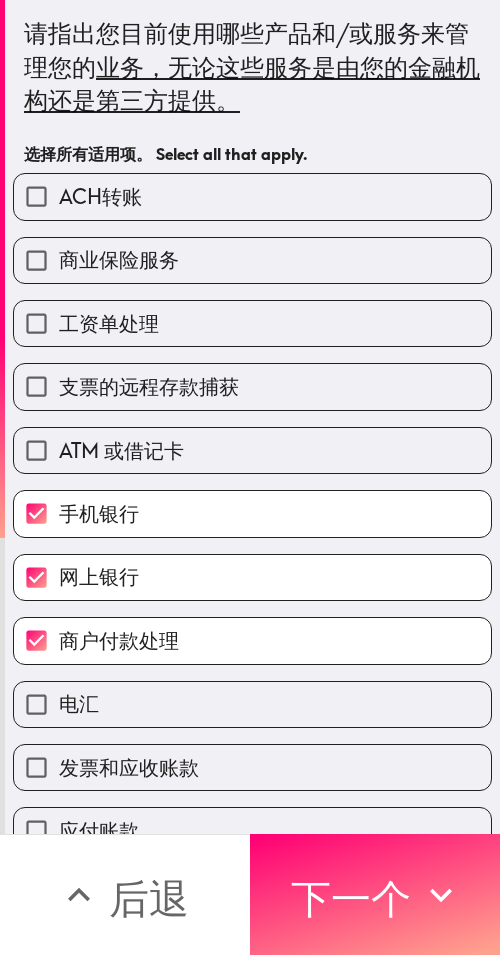 click on "ATM 或借记卡" at bounding box center [252, 450] 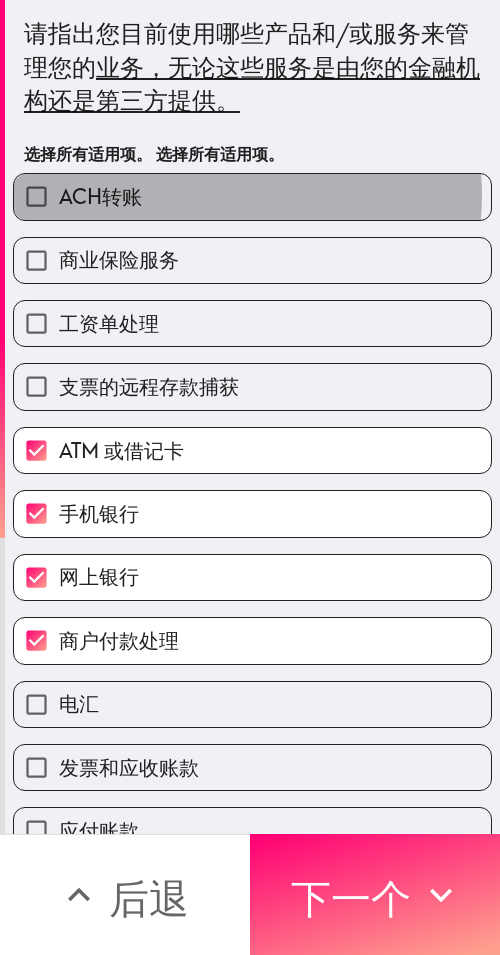 click on "ACH转账" at bounding box center [252, 196] 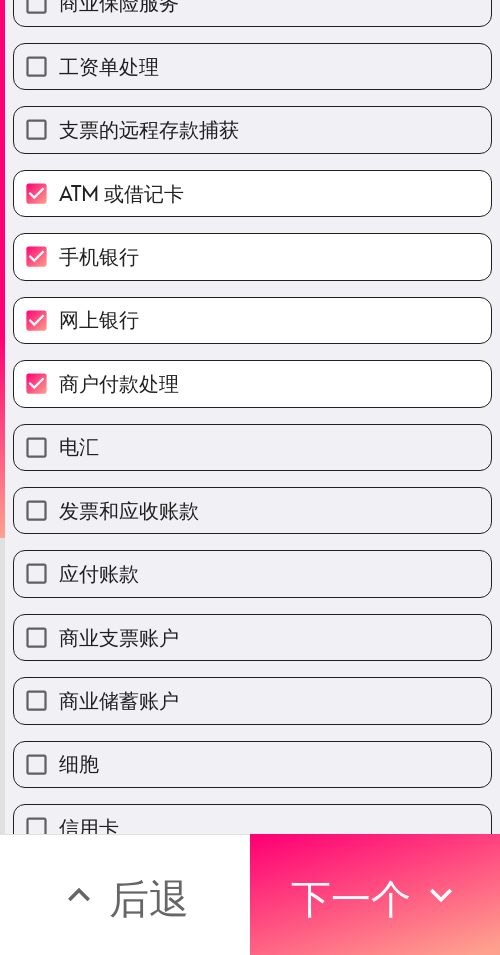scroll, scrollTop: 300, scrollLeft: 0, axis: vertical 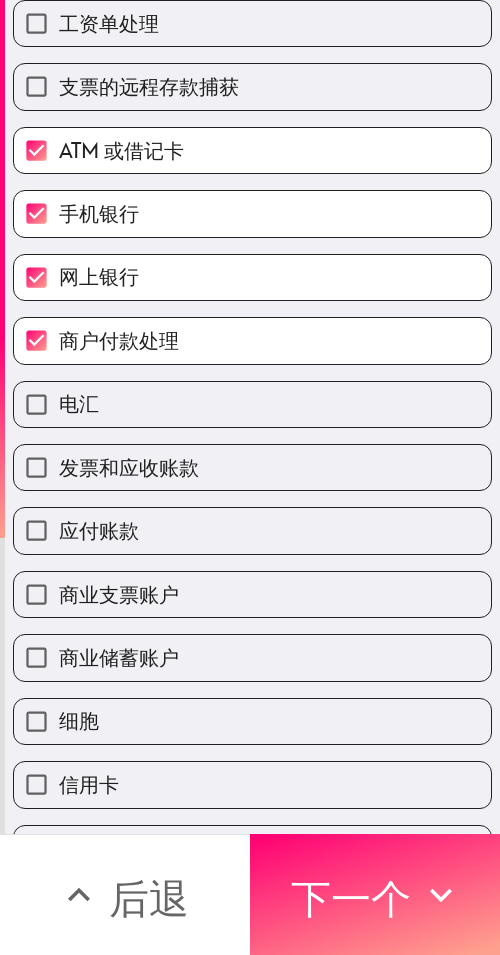 click on "发票和应收账款" at bounding box center [252, 467] 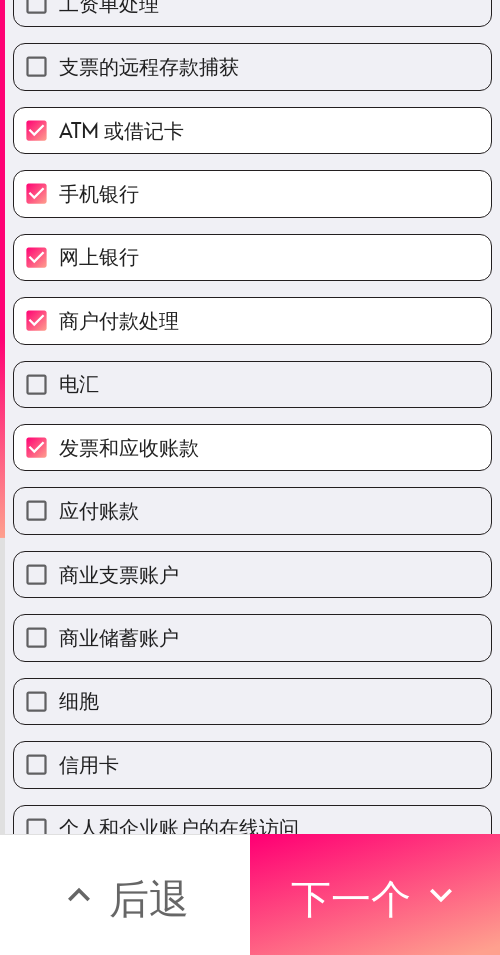 scroll, scrollTop: 353, scrollLeft: 0, axis: vertical 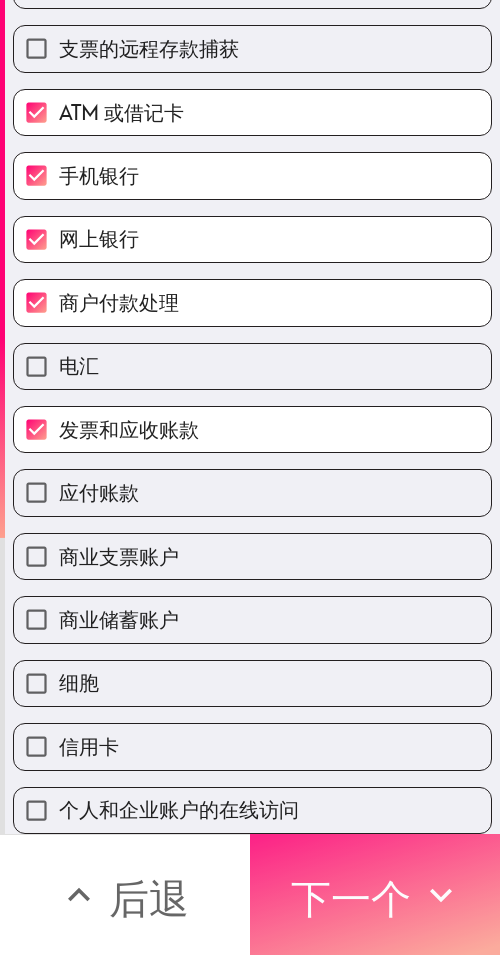 drag, startPoint x: 315, startPoint y: 883, endPoint x: 452, endPoint y: 852, distance: 140.46352 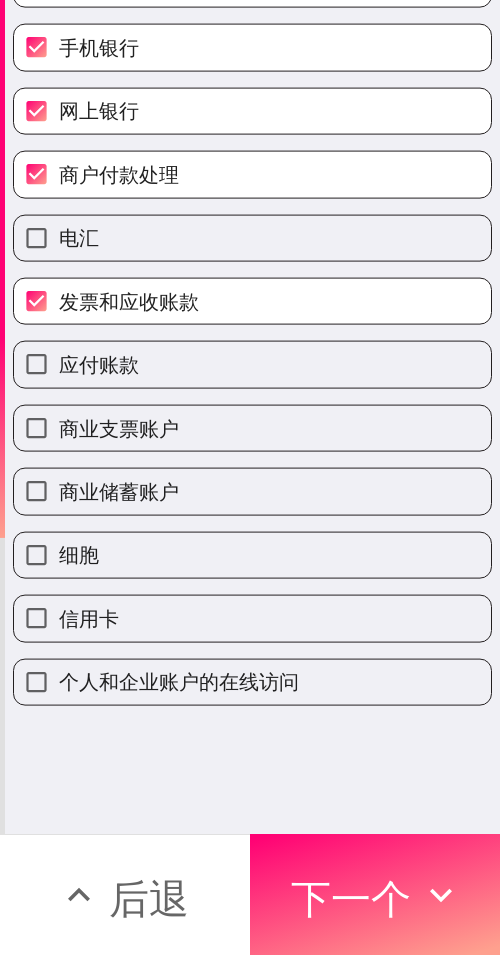 scroll, scrollTop: 0, scrollLeft: 0, axis: both 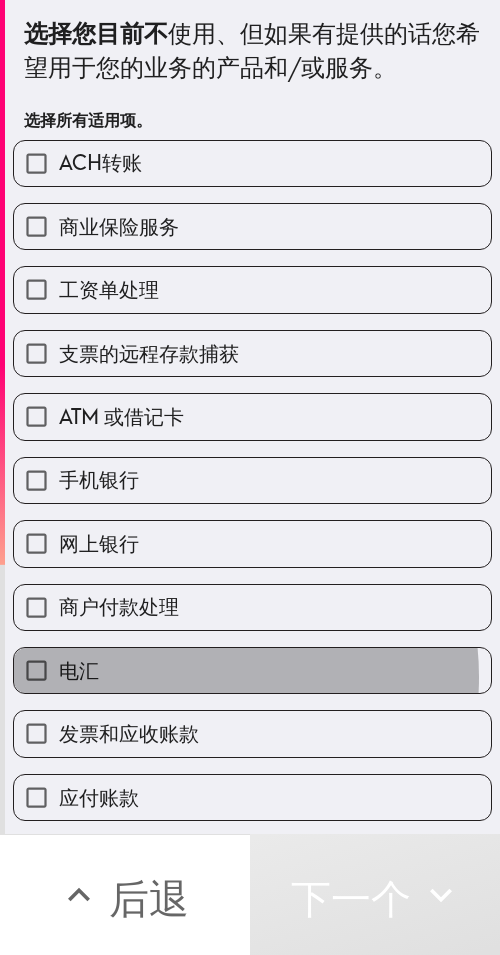click on "电汇" at bounding box center (252, 670) 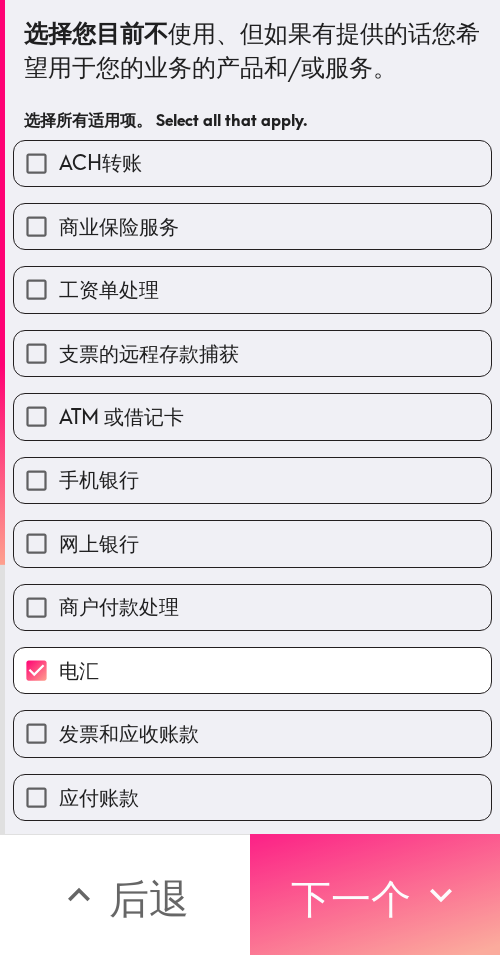 click on "下一个" at bounding box center (351, 898) 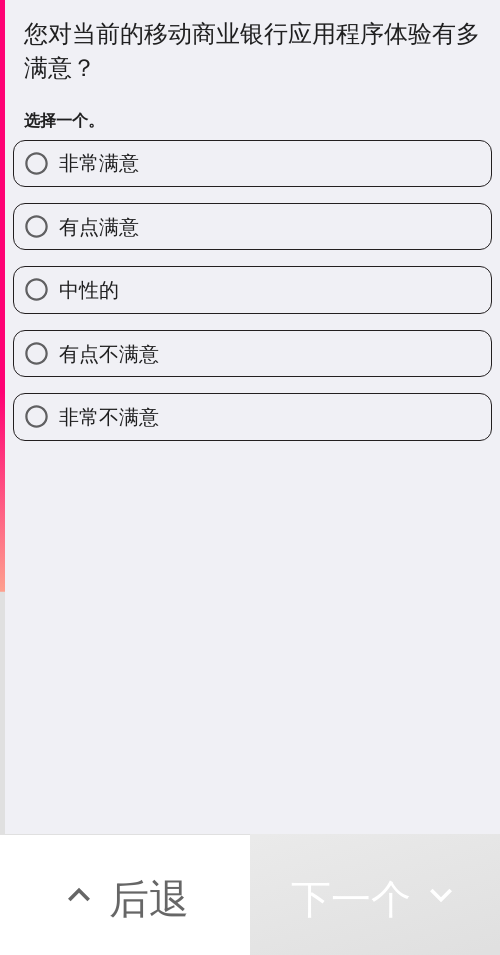 drag, startPoint x: 244, startPoint y: 147, endPoint x: 233, endPoint y: 154, distance: 13.038404 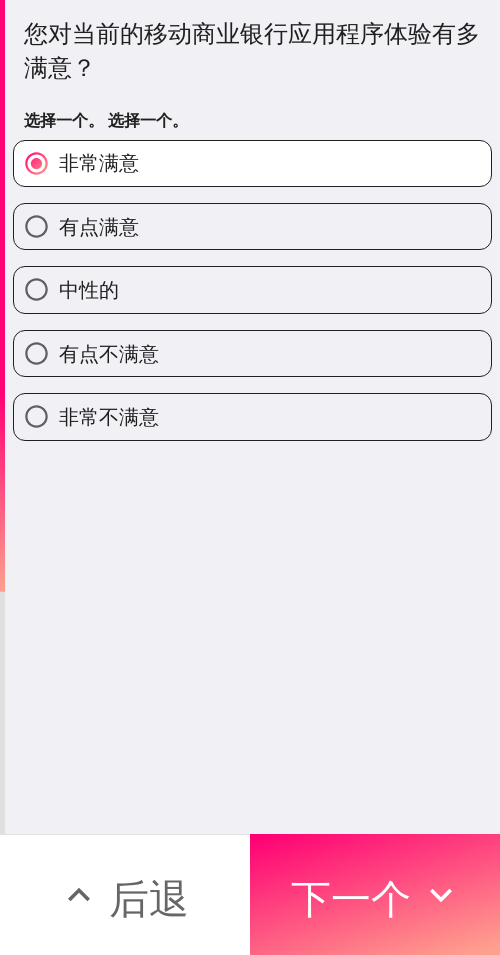 drag, startPoint x: 373, startPoint y: 877, endPoint x: 496, endPoint y: 887, distance: 123.40584 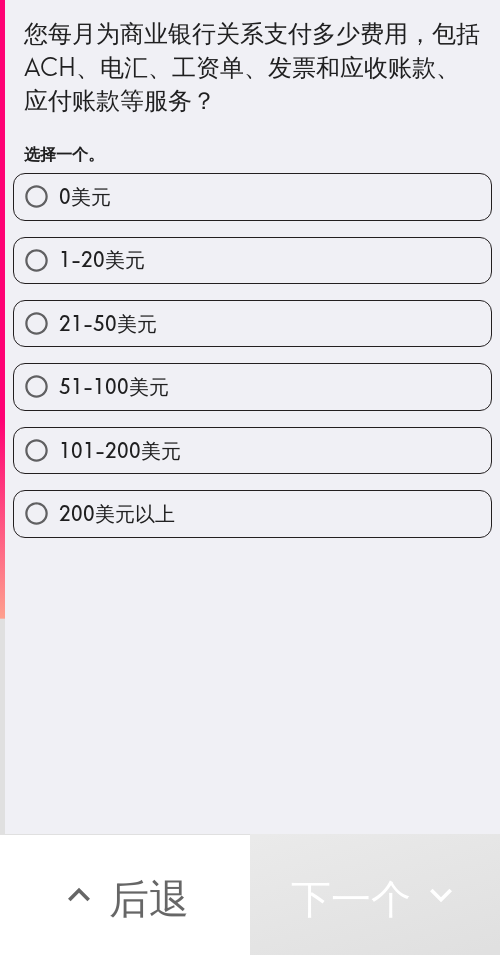 drag, startPoint x: 141, startPoint y: 258, endPoint x: 495, endPoint y: 269, distance: 354.17087 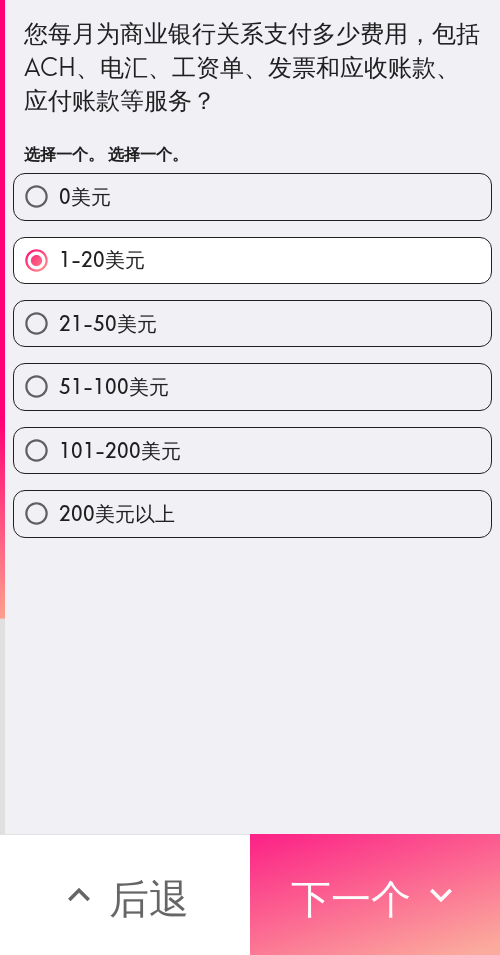 click on "下一个" at bounding box center (351, 895) 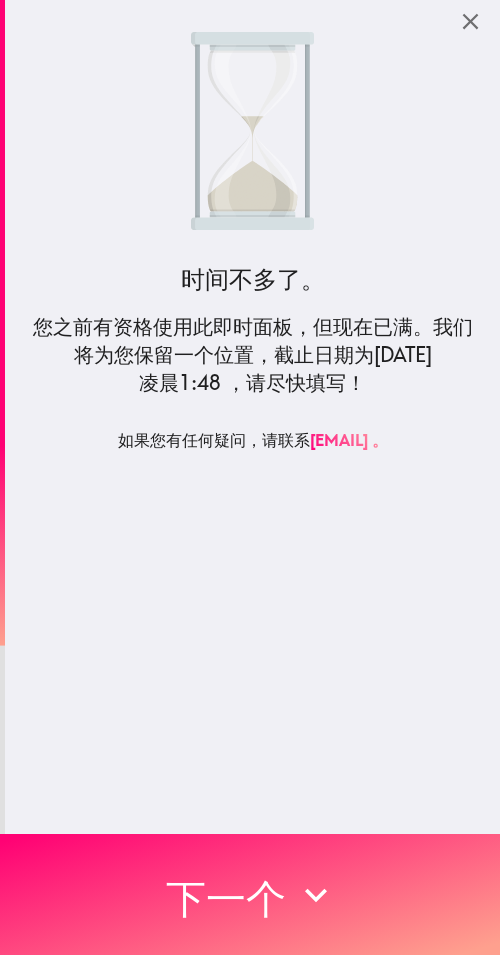 click on "下一个" at bounding box center (250, 894) 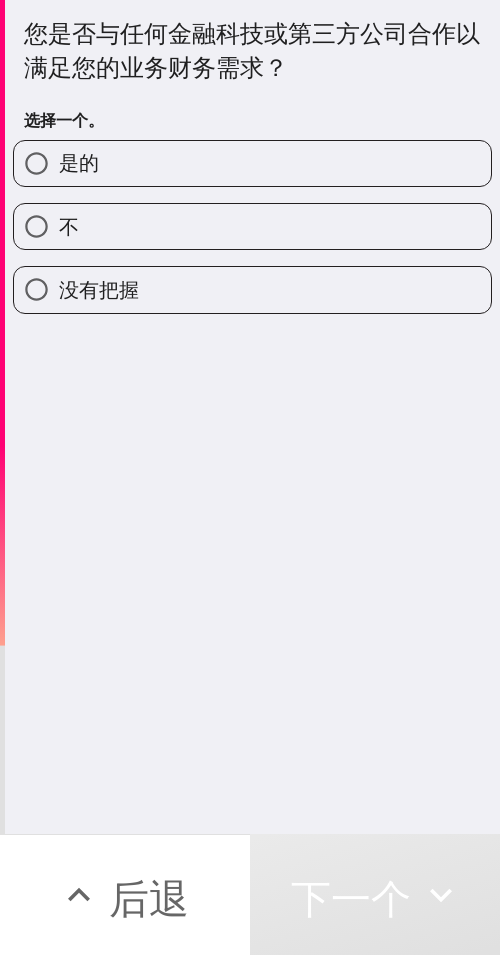 drag, startPoint x: 254, startPoint y: 229, endPoint x: 296, endPoint y: 236, distance: 42.579338 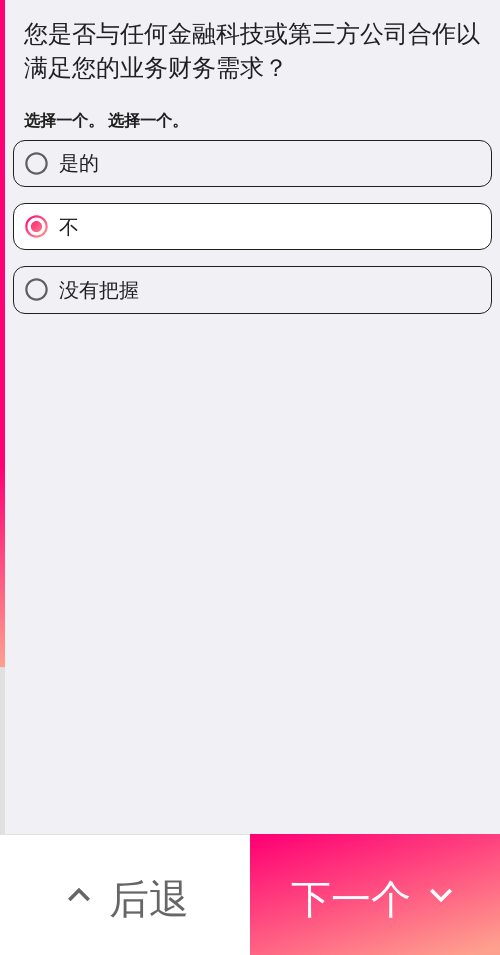 drag, startPoint x: 434, startPoint y: 882, endPoint x: 498, endPoint y: 888, distance: 64.28063 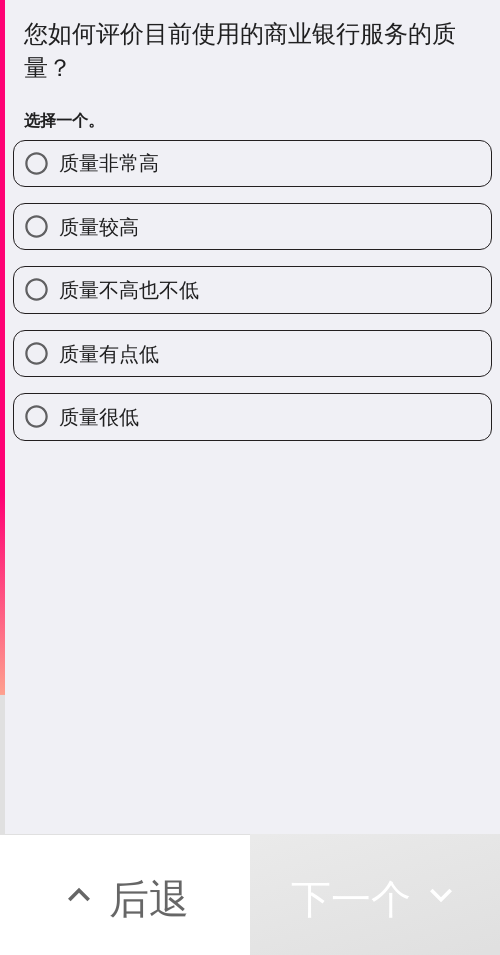 drag, startPoint x: 168, startPoint y: 229, endPoint x: 497, endPoint y: 251, distance: 329.73474 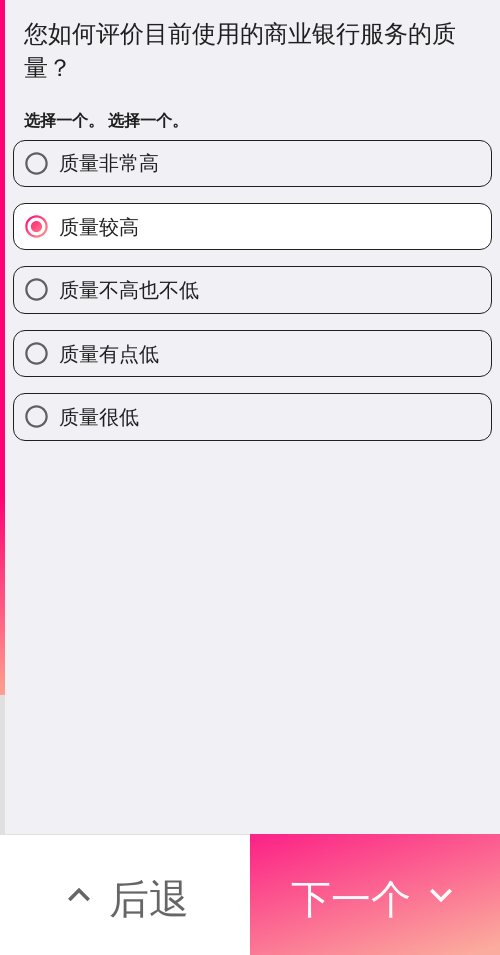 drag, startPoint x: 336, startPoint y: 892, endPoint x: 386, endPoint y: 897, distance: 50.24938 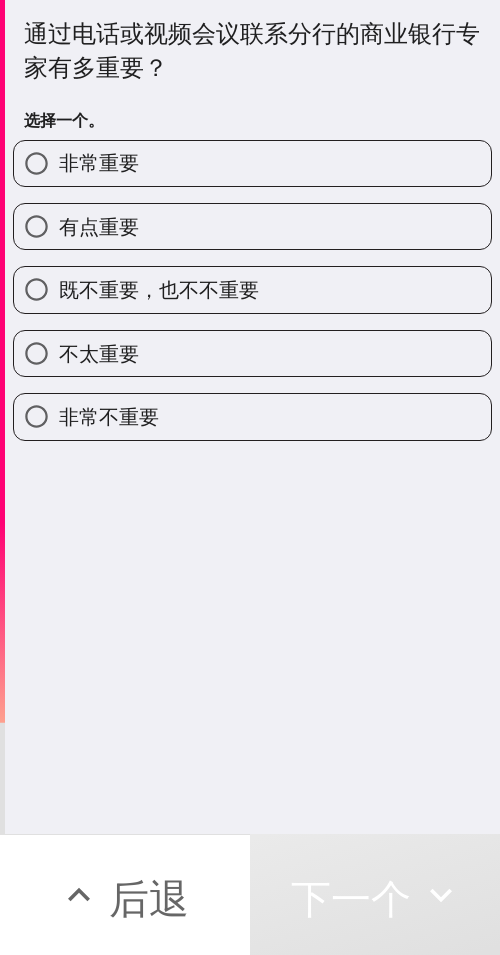click on "不太重要" at bounding box center [252, 353] 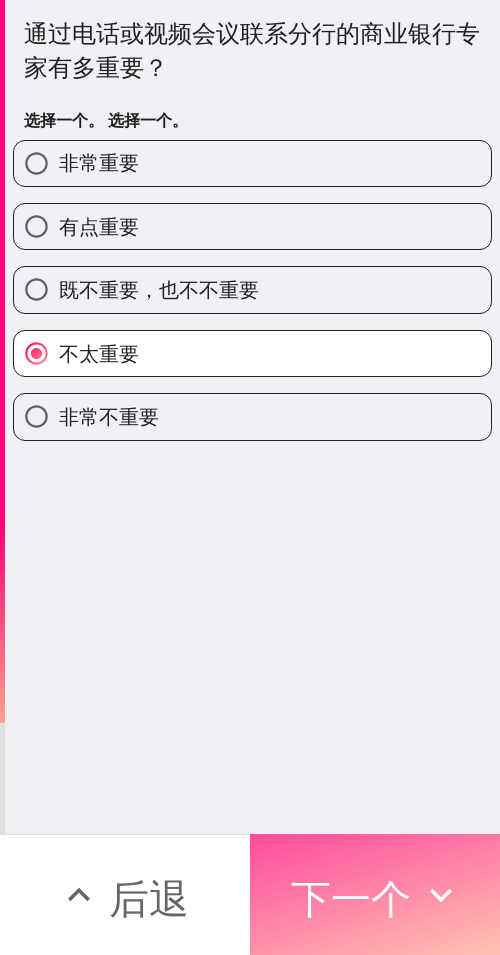 drag, startPoint x: 285, startPoint y: 877, endPoint x: 496, endPoint y: 882, distance: 211.05923 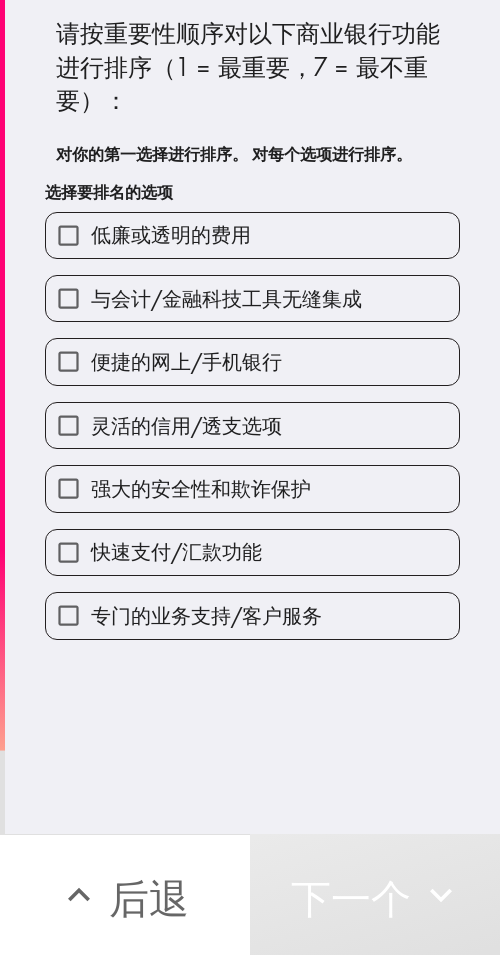 click on "低廉或透明的费用 与会计/金融科技工具无缝集成 便捷的网上/手机银行 灵活的信用/透支选项 强大的安全性和欺诈保护 快速支付/汇款功能 专门的业务支持/客户服务" at bounding box center [244, 418] 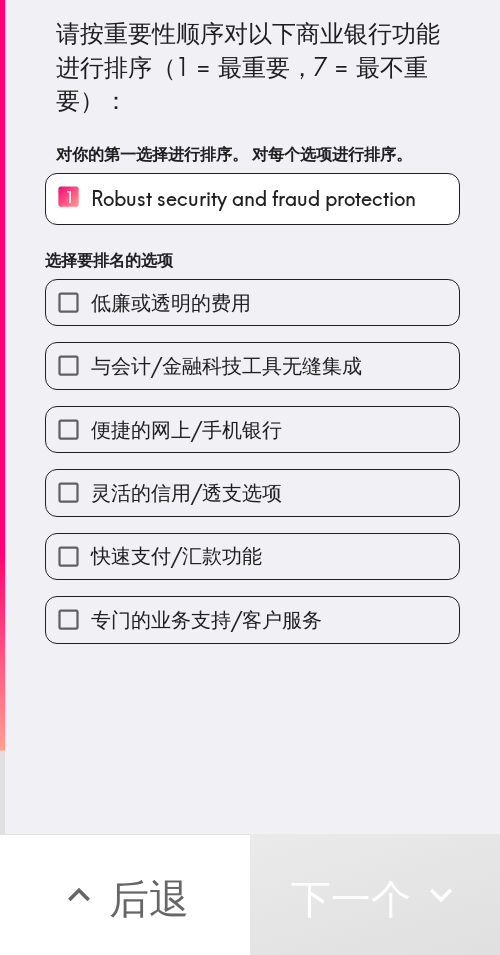 click on "便捷的网上/手机银行" at bounding box center [186, 429] 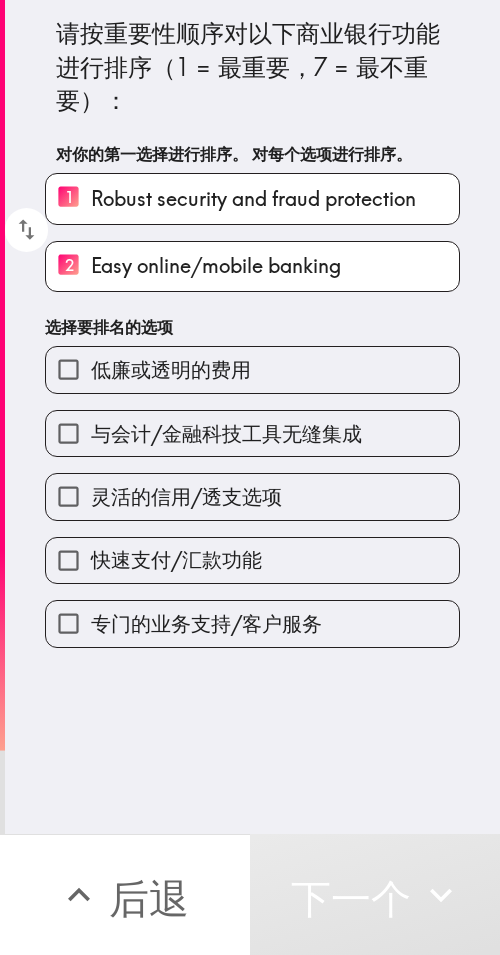 click on "与会计/金融科技工具无缝集成" at bounding box center [252, 433] 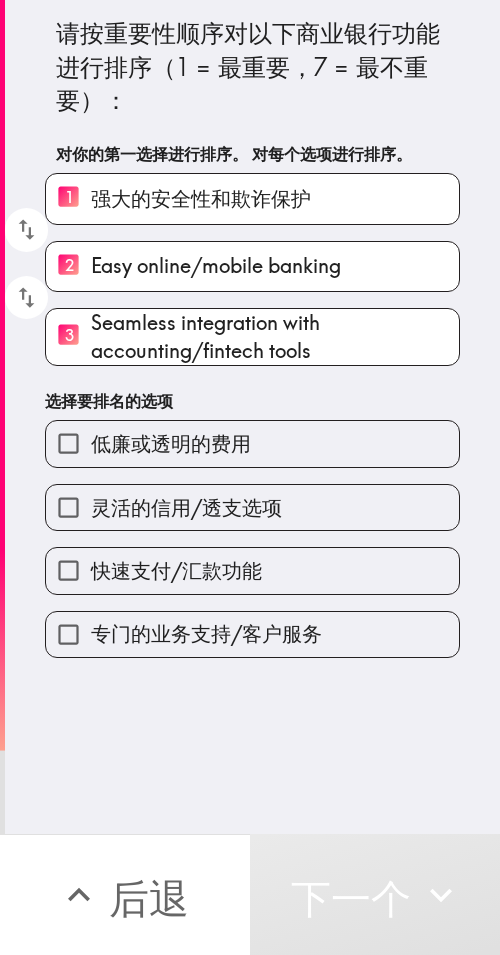 drag, startPoint x: 245, startPoint y: 495, endPoint x: 225, endPoint y: 565, distance: 72.8011 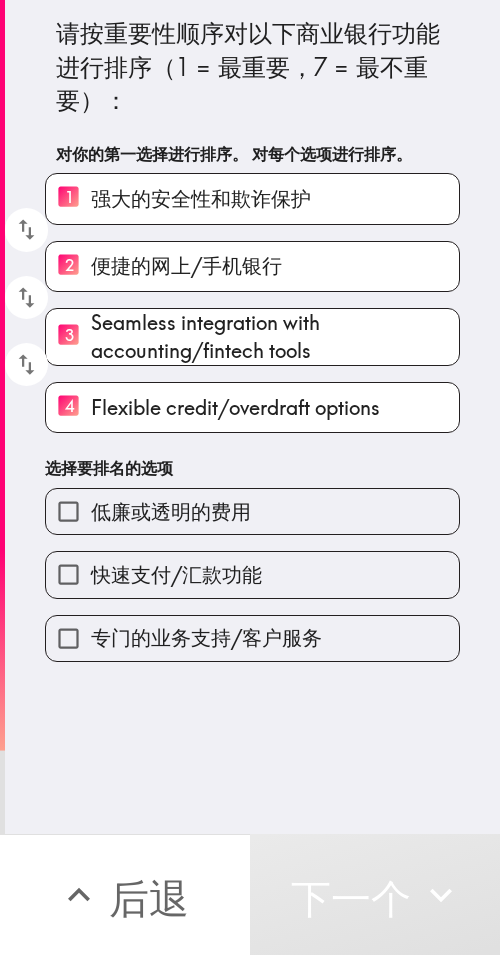 click on "快速支付/汇款功能" at bounding box center [176, 574] 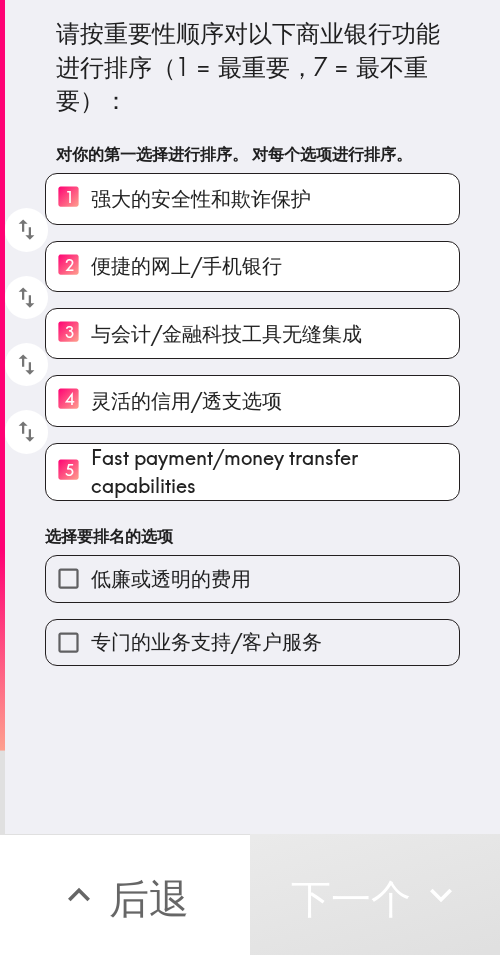 click on "专门的业务支持/客户服务" at bounding box center (244, 634) 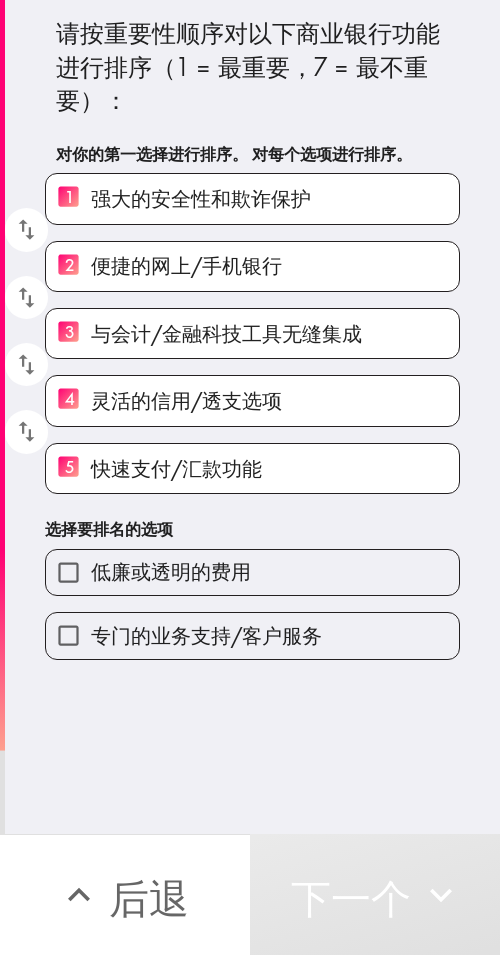 click on "请按重要性顺序对以下商业银行功能进行排序（1 = 最重要，7 = 最不重要）： 对你的第一选择进行排序。   对每个选项进行排序。 1 强大的安全性和欺诈保护 2 便捷的网上/手机银行 3 与会计/金融科技工具无缝集成 4 灵活的信用/透支选项 5 快速支付/汇款功能 选择要排名的选项 低廉或透明的费用 专门的业务支持/客户服务" at bounding box center [252, 417] 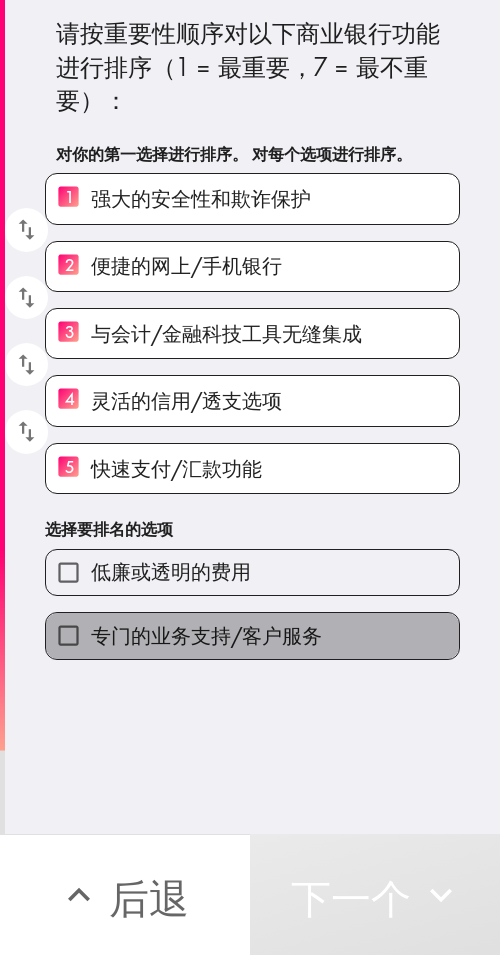 click on "专门的业务支持/客户服务" at bounding box center (206, 635) 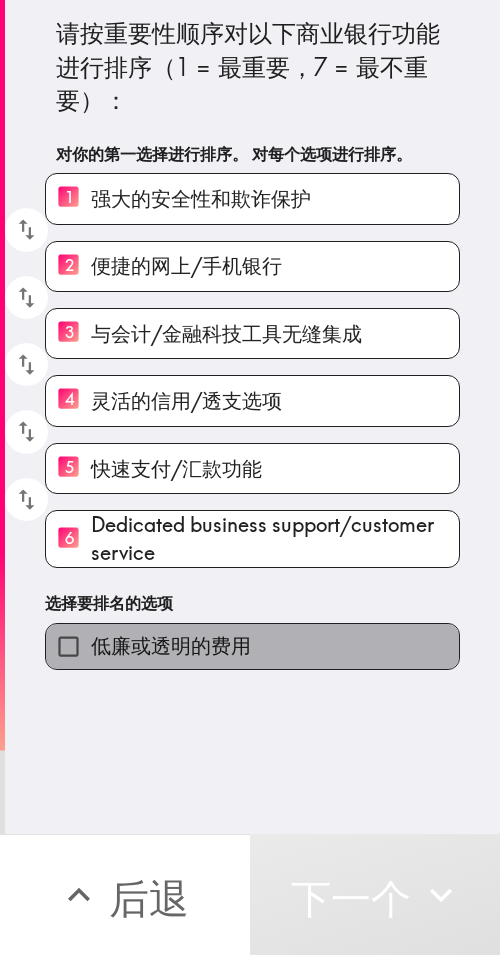 click on "低廉或透明的费用" at bounding box center (252, 646) 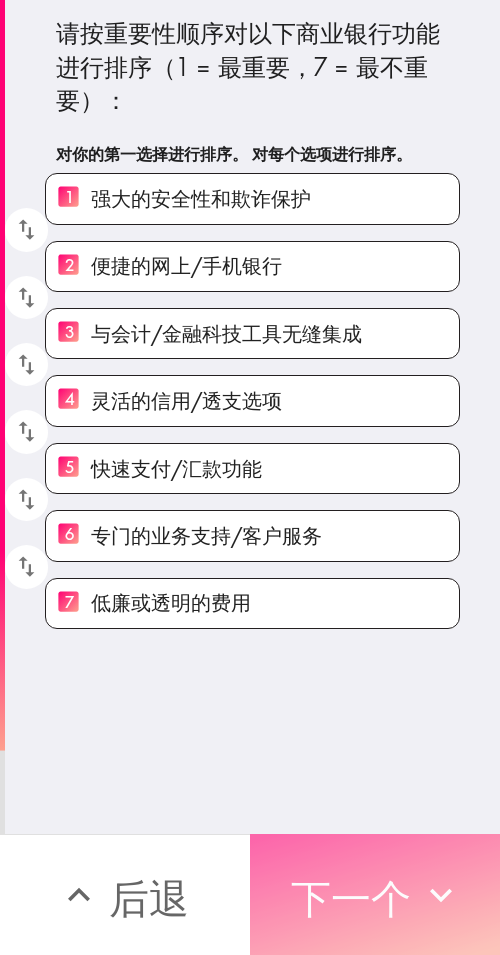 drag, startPoint x: 253, startPoint y: 889, endPoint x: 303, endPoint y: 895, distance: 50.358715 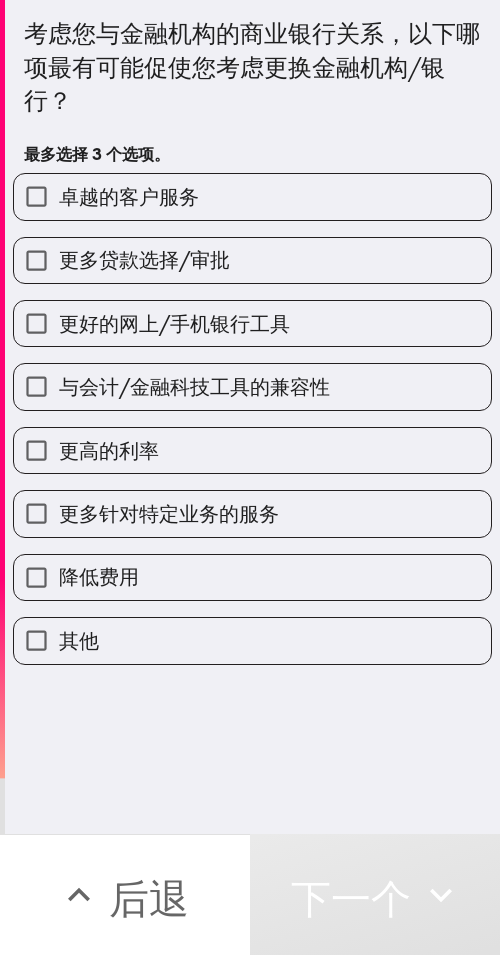 click on "与会计/金融科技工具的兼容性" at bounding box center [252, 386] 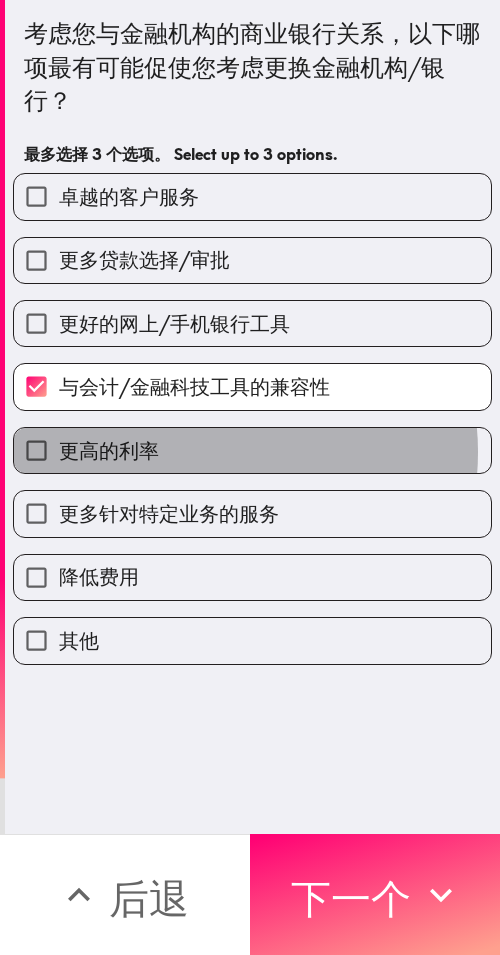 click on "更高的利率" at bounding box center [252, 450] 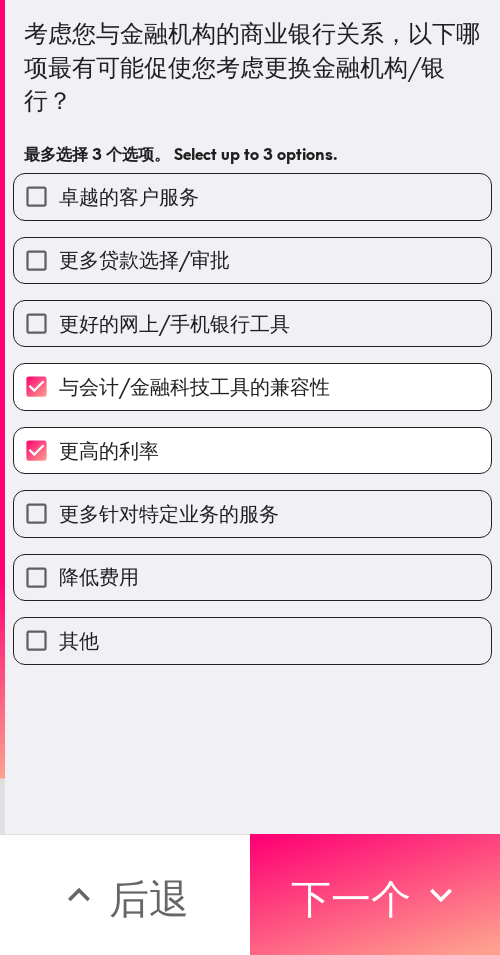 drag, startPoint x: 180, startPoint y: 557, endPoint x: 198, endPoint y: 563, distance: 18.973665 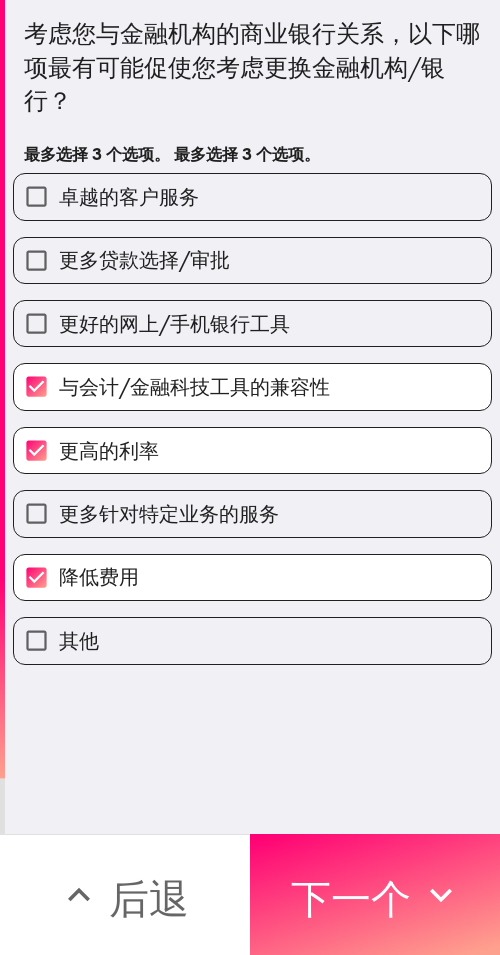 drag, startPoint x: 336, startPoint y: 887, endPoint x: 495, endPoint y: 895, distance: 159.20113 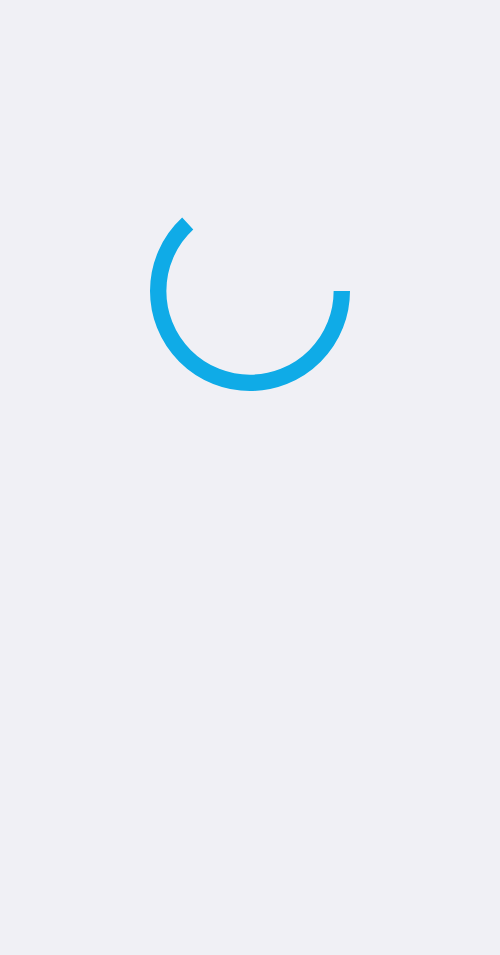 scroll, scrollTop: 0, scrollLeft: 0, axis: both 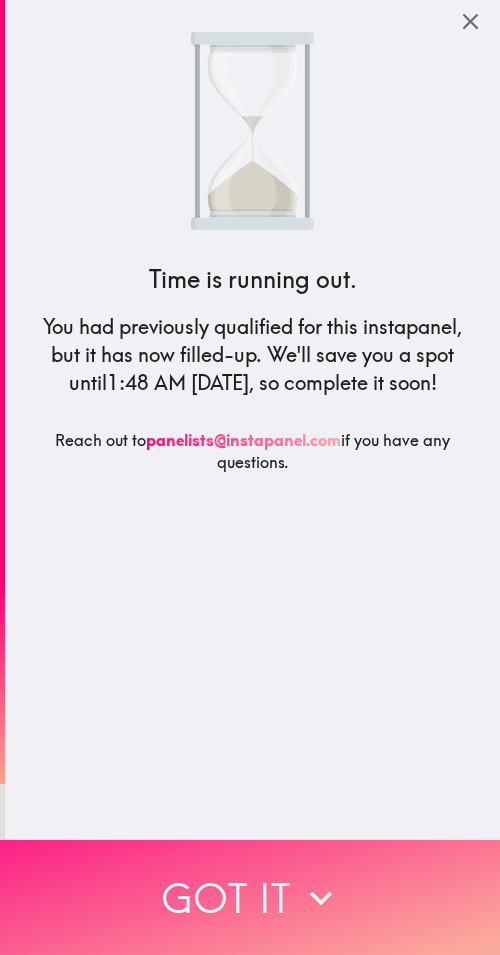 drag, startPoint x: 284, startPoint y: 878, endPoint x: 428, endPoint y: 881, distance: 144.03125 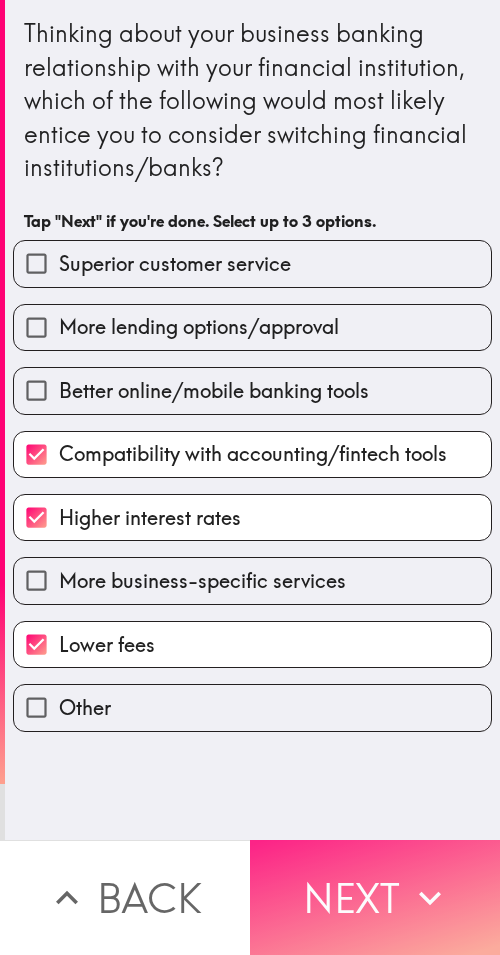 click on "Next" at bounding box center [375, 897] 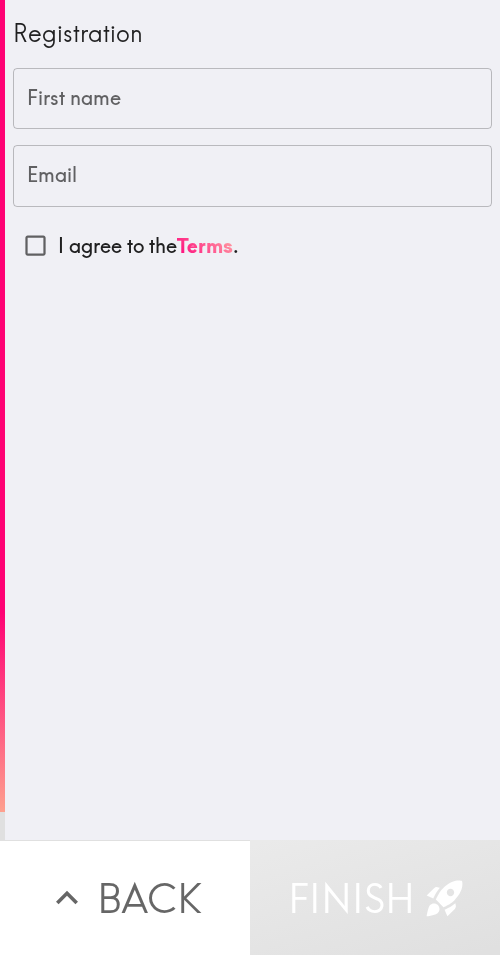 click on "First name" at bounding box center [252, 99] 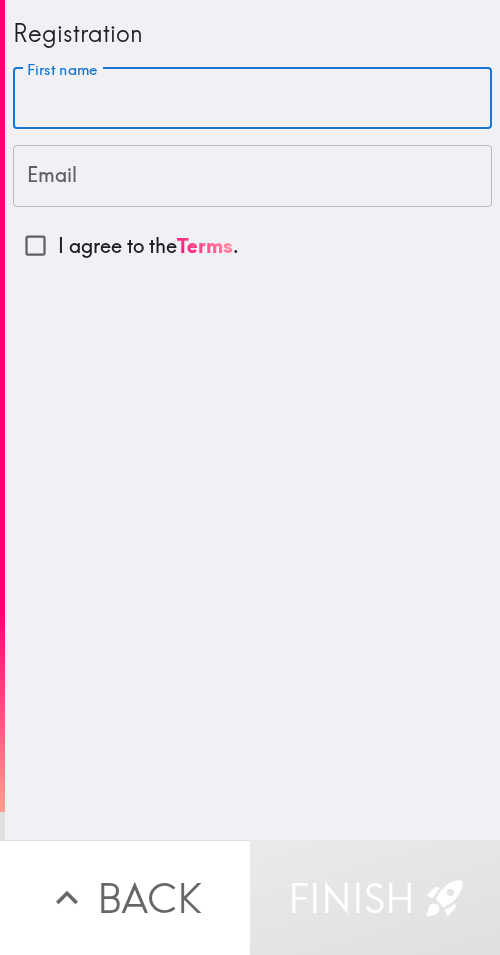 paste on "Timothy" 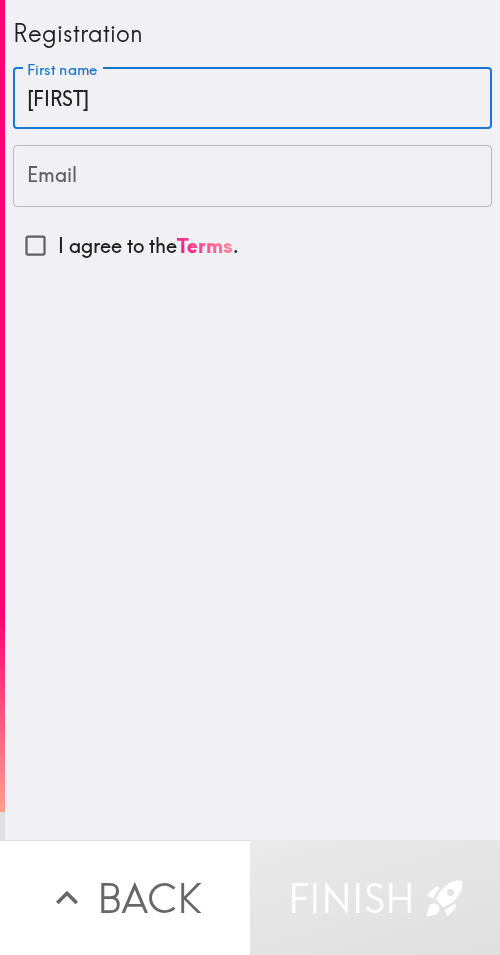 type on "Timothy" 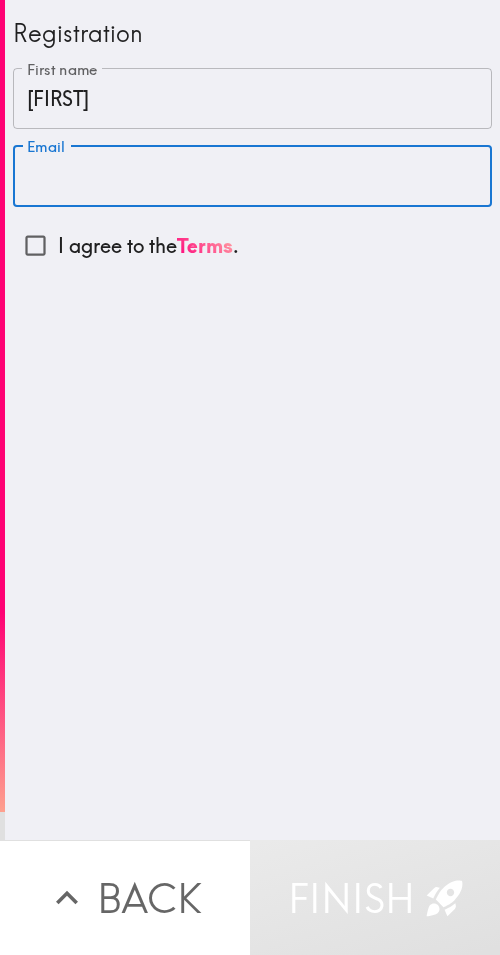 click on "Email" at bounding box center (252, 176) 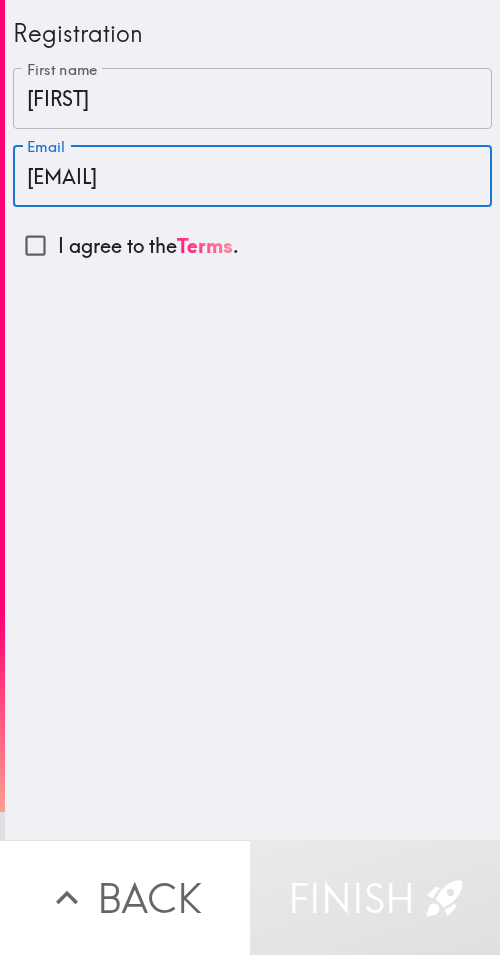 type on "timothylou987@gmail.com" 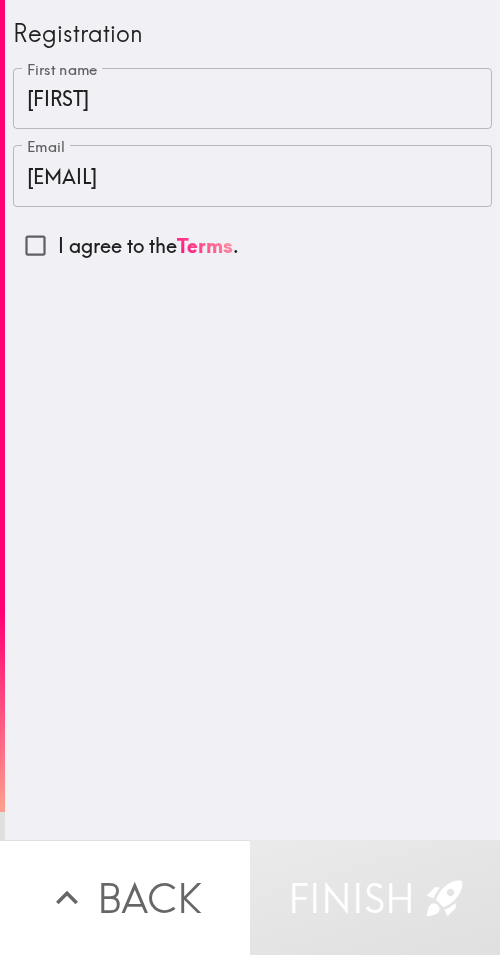 drag, startPoint x: 102, startPoint y: 252, endPoint x: 225, endPoint y: 286, distance: 127.61269 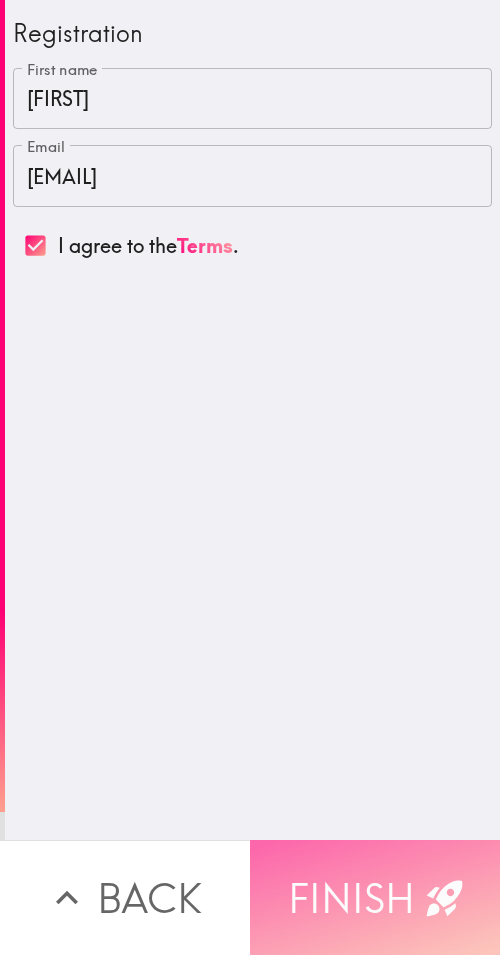 click on "Finish" at bounding box center (375, 897) 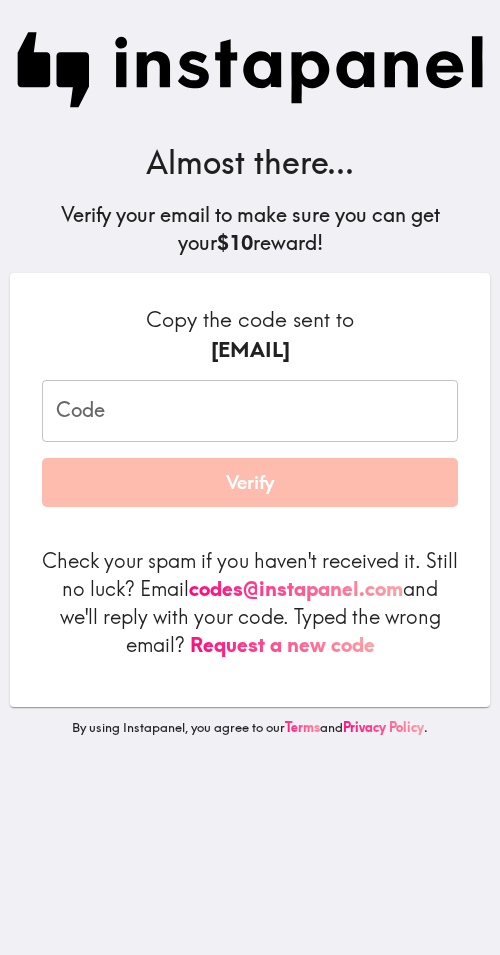 drag, startPoint x: 299, startPoint y: 900, endPoint x: 309, endPoint y: 890, distance: 14.142136 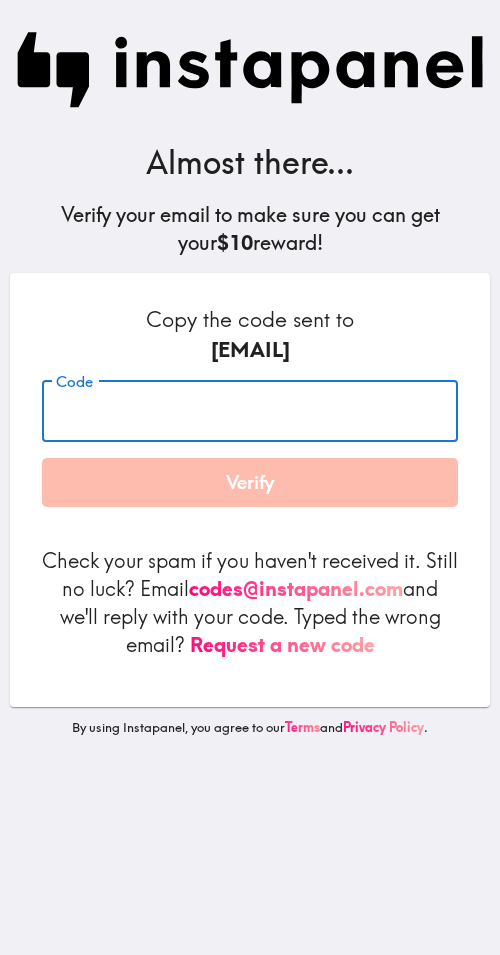 paste on "4NP_RHa_9aD" 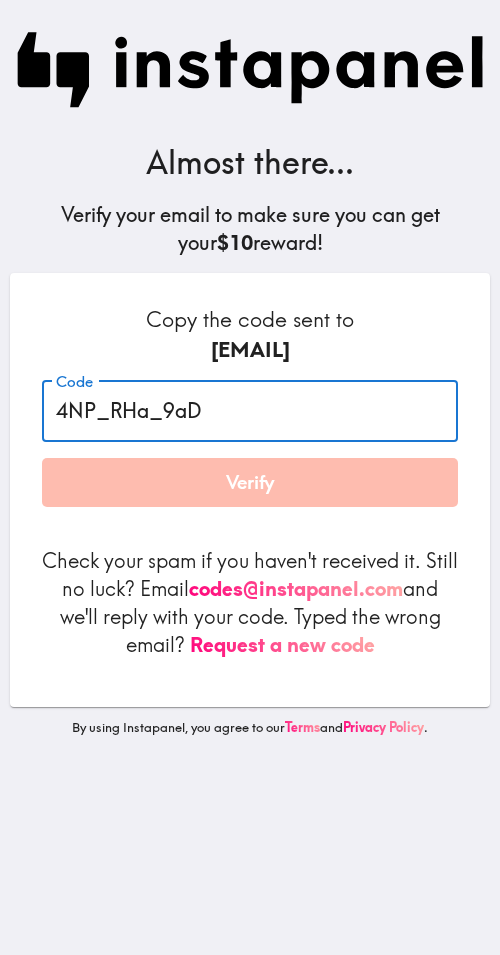 type on "4NP_RHa_9aD" 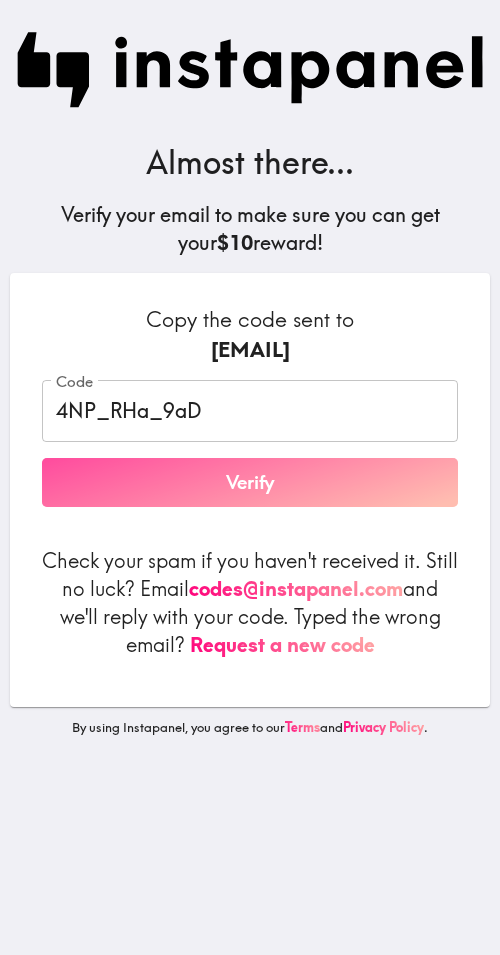 click on "Verify" at bounding box center (250, 483) 